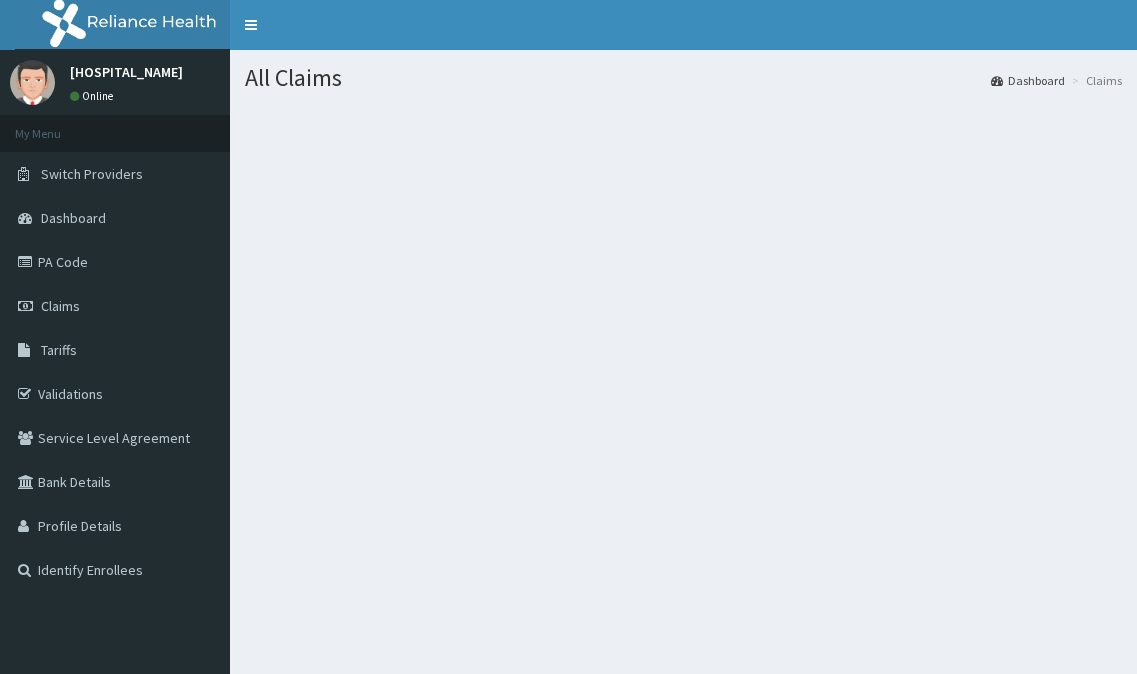 scroll, scrollTop: 0, scrollLeft: 0, axis: both 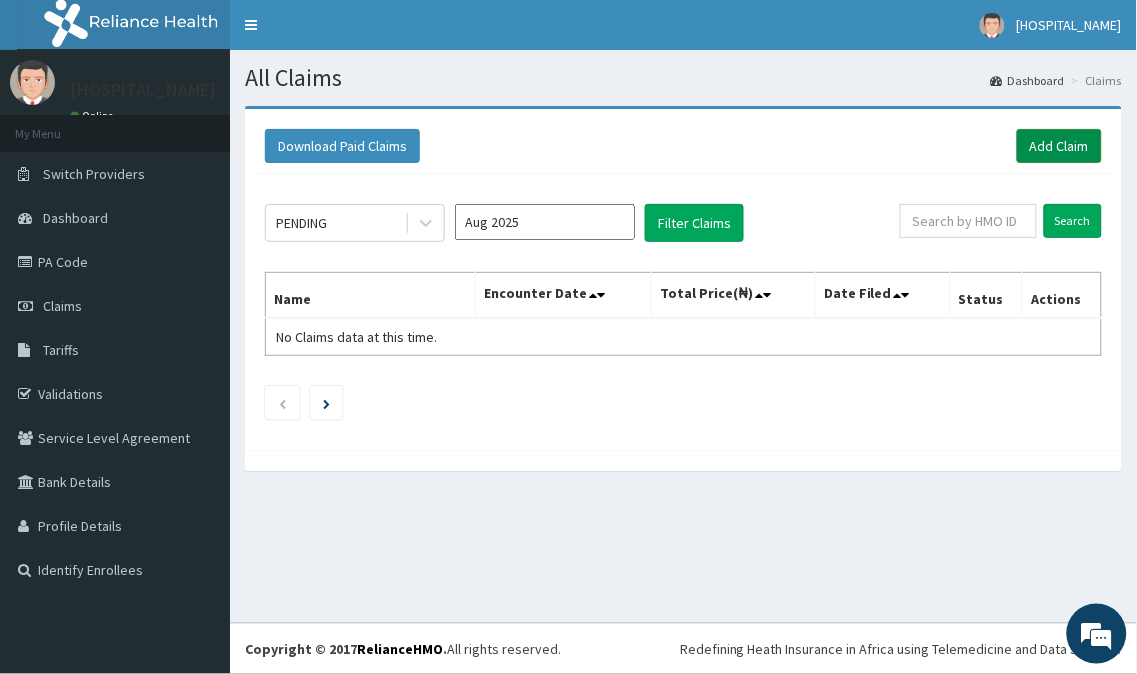 click on "Add Claim" at bounding box center [1059, 146] 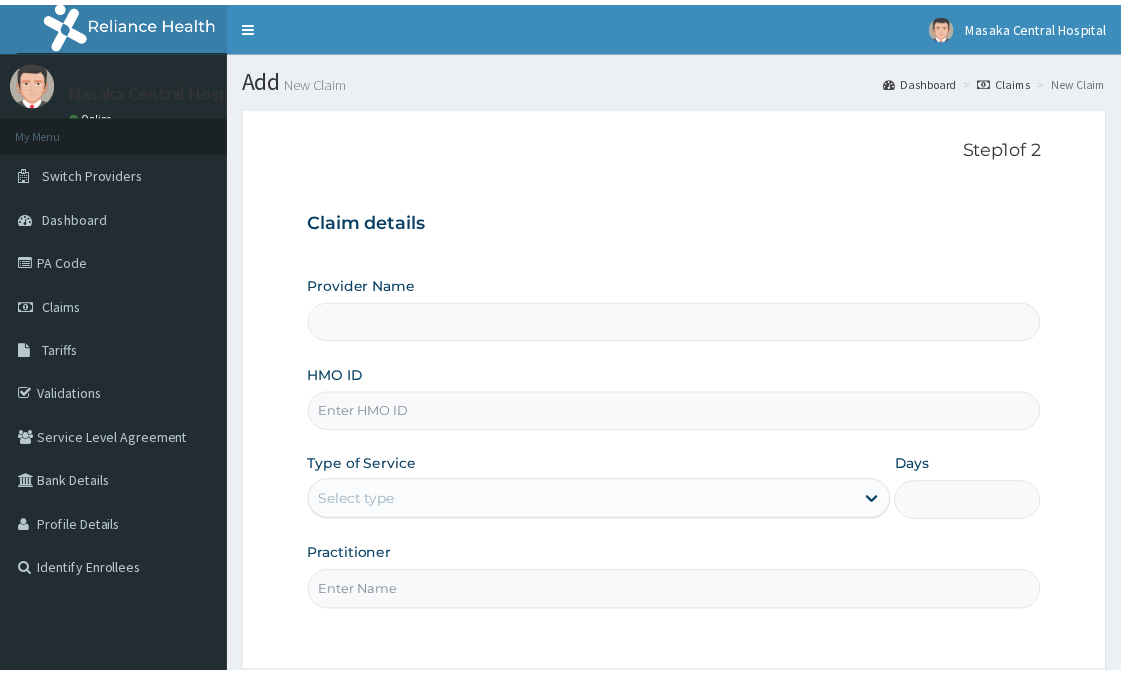 scroll, scrollTop: 0, scrollLeft: 0, axis: both 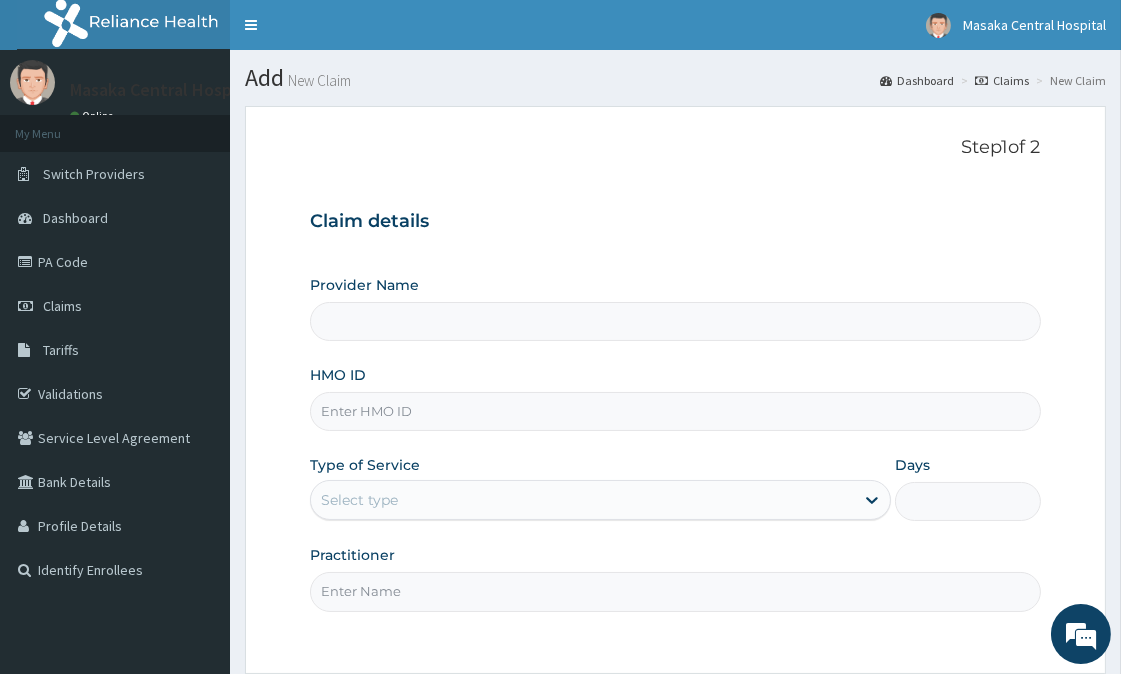 type on "Masaka Central Hospital and Maternity" 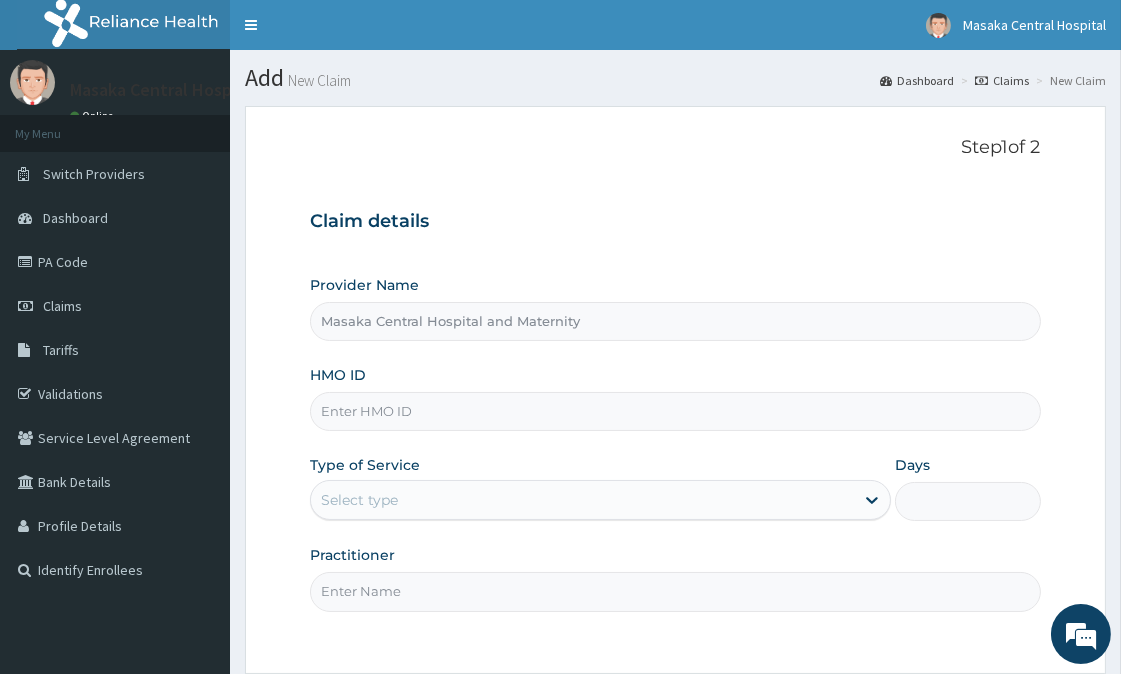 scroll, scrollTop: 0, scrollLeft: 0, axis: both 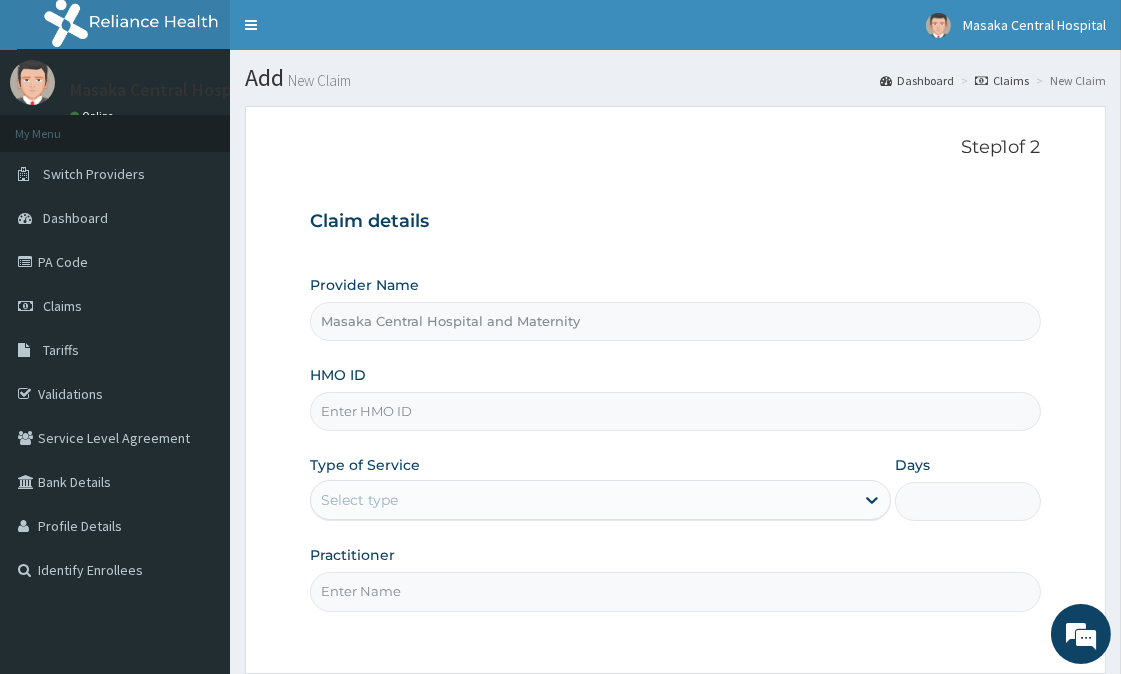 click on "HMO ID" at bounding box center (675, 411) 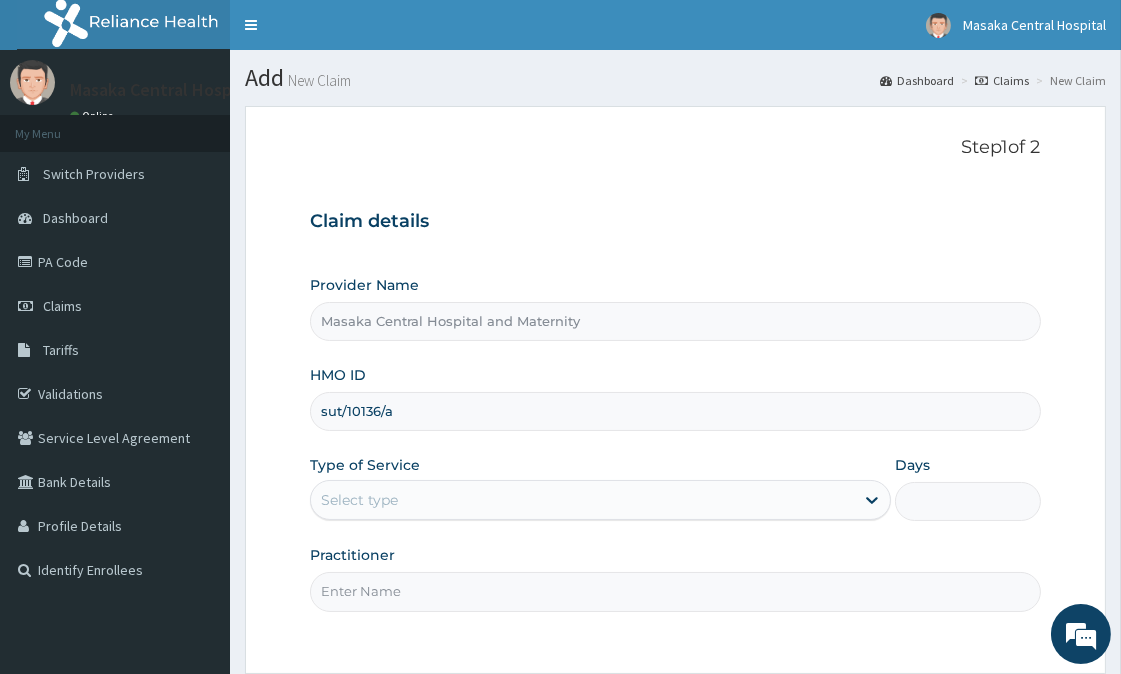 type on "sut/10136/a" 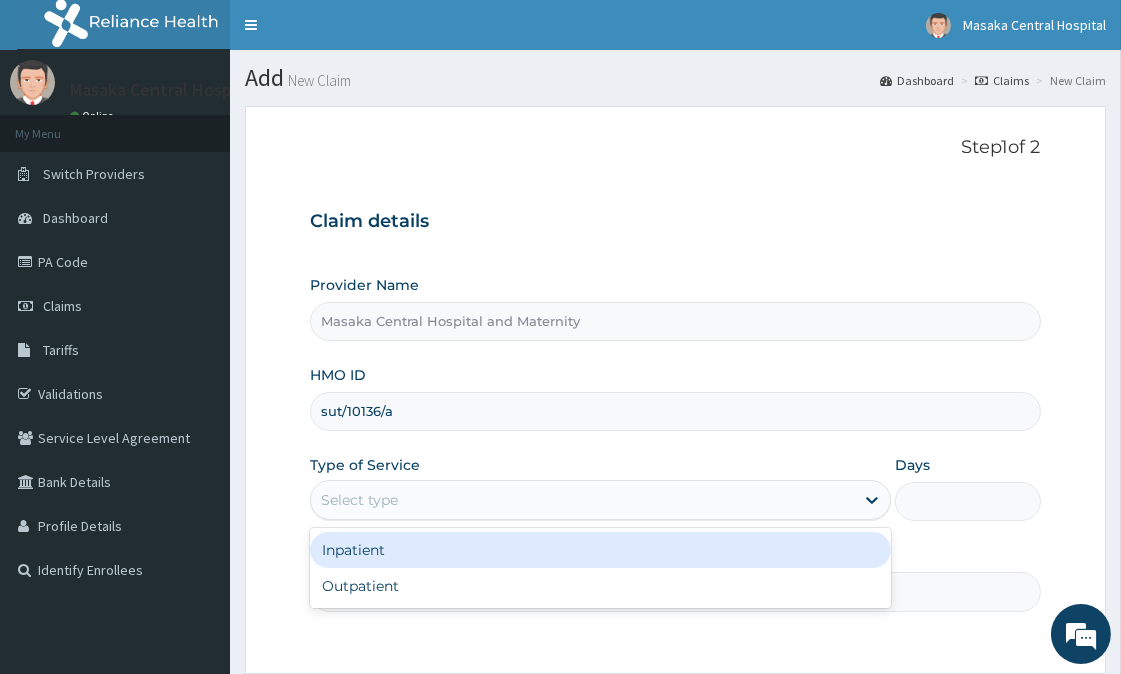 click on "Select type" at bounding box center (582, 500) 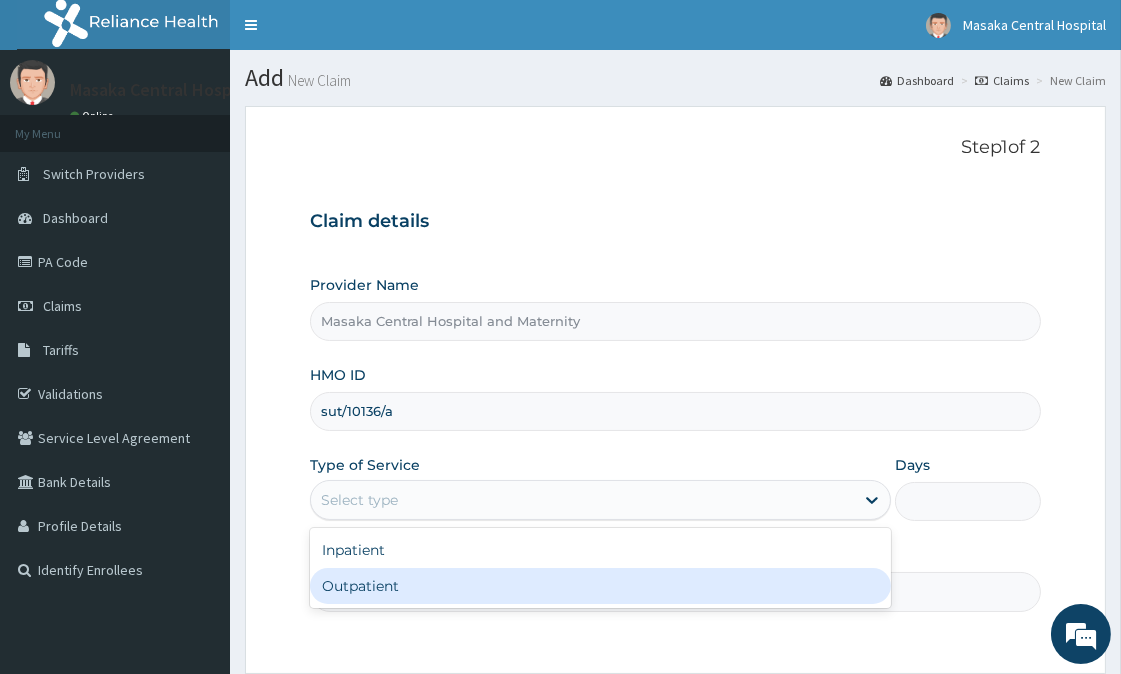 click on "Outpatient" at bounding box center (600, 586) 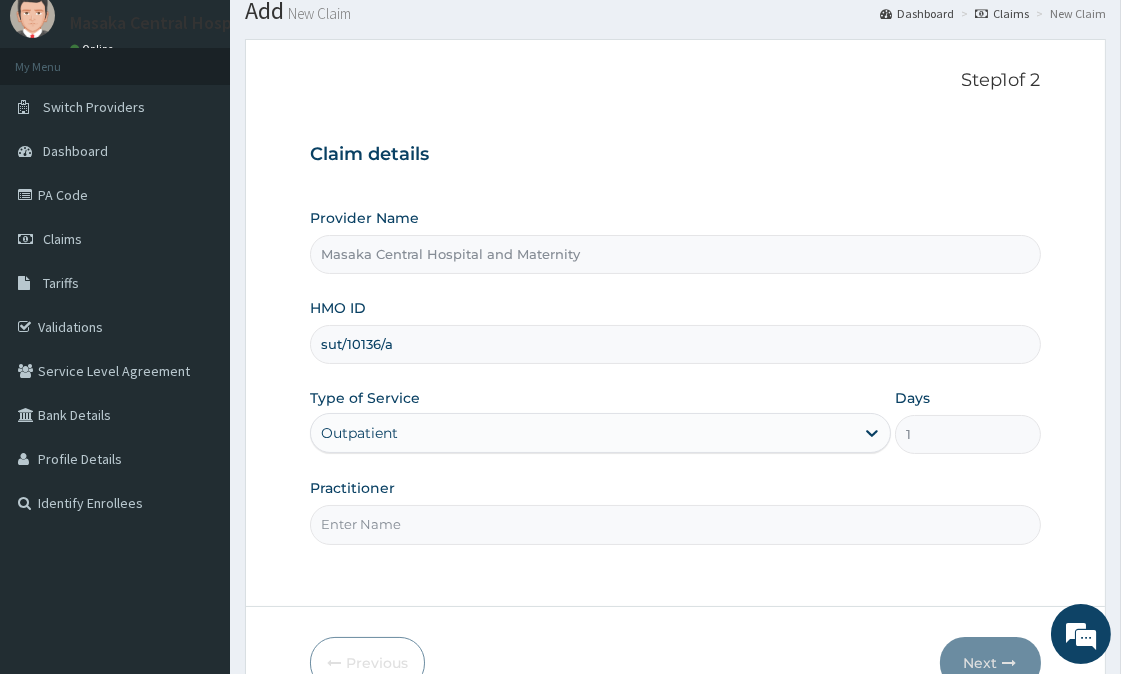 scroll, scrollTop: 111, scrollLeft: 0, axis: vertical 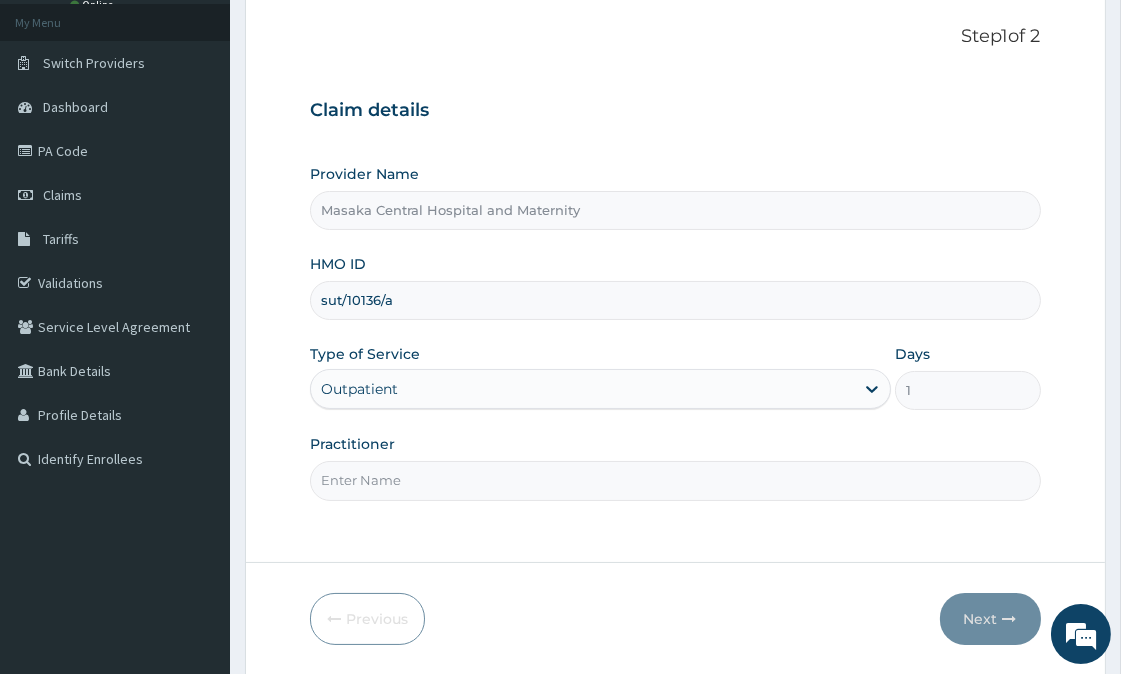 click on "Practitioner" at bounding box center [675, 480] 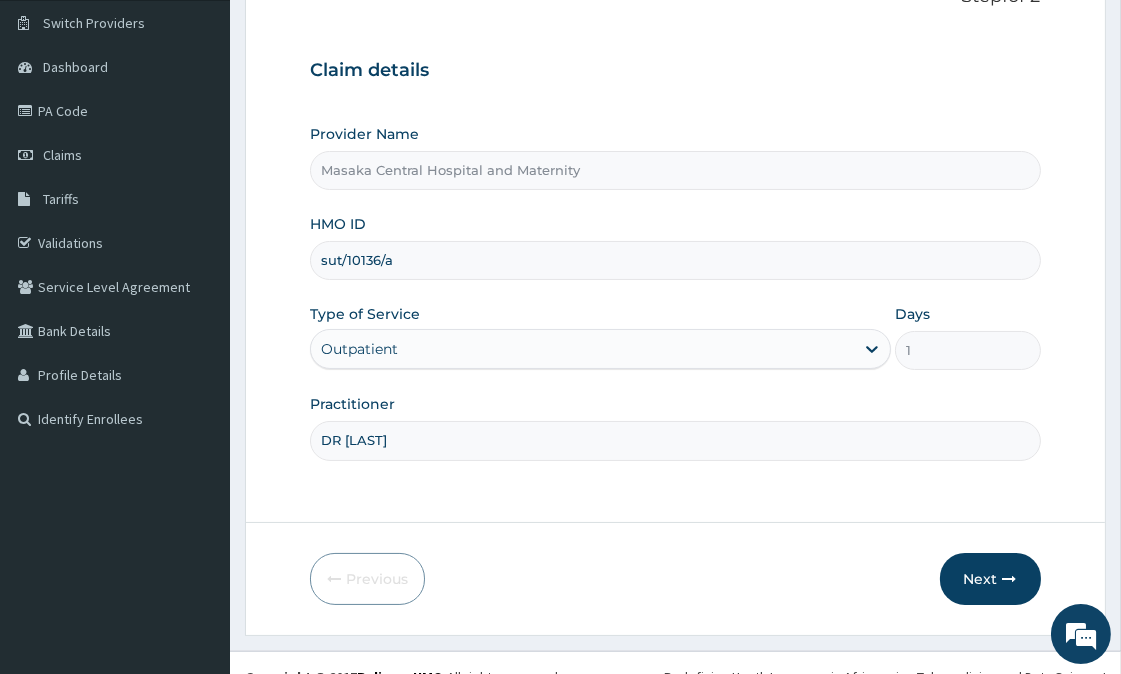 scroll, scrollTop: 178, scrollLeft: 0, axis: vertical 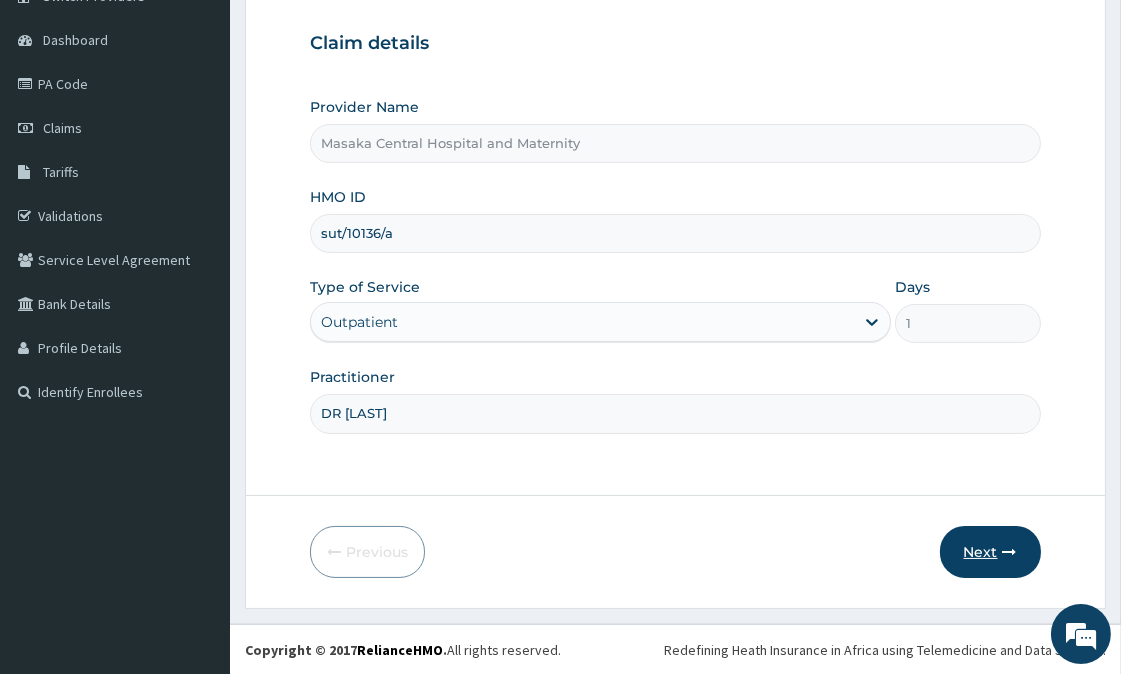click on "Next" at bounding box center (990, 552) 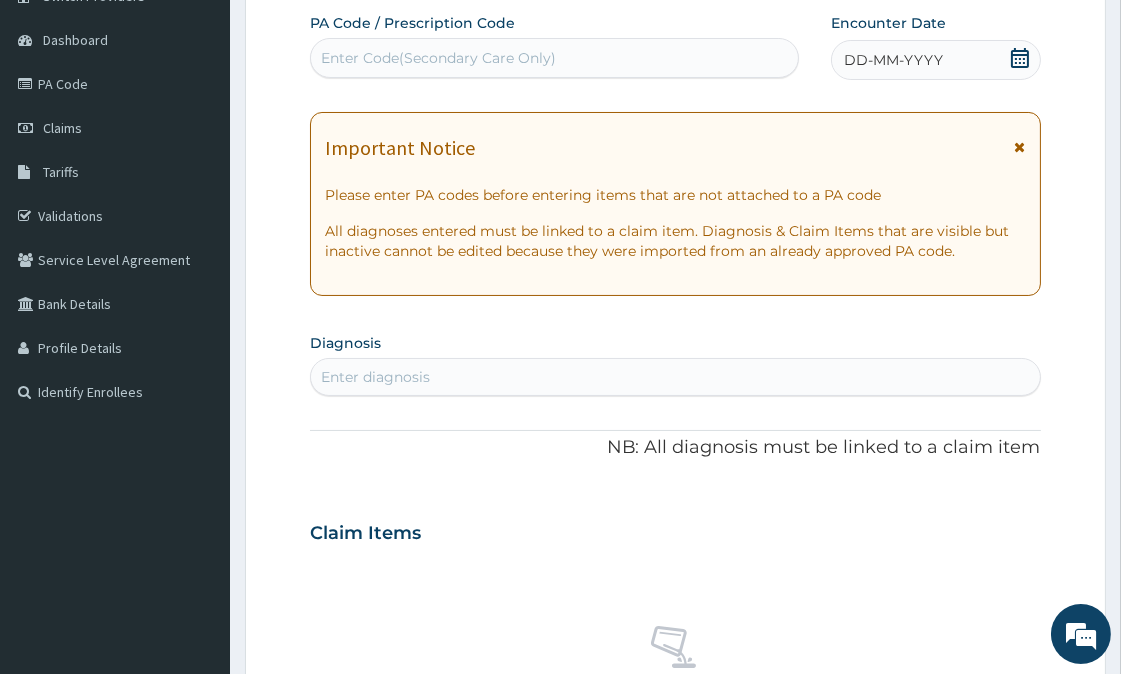 click on "Enter diagnosis" at bounding box center (375, 377) 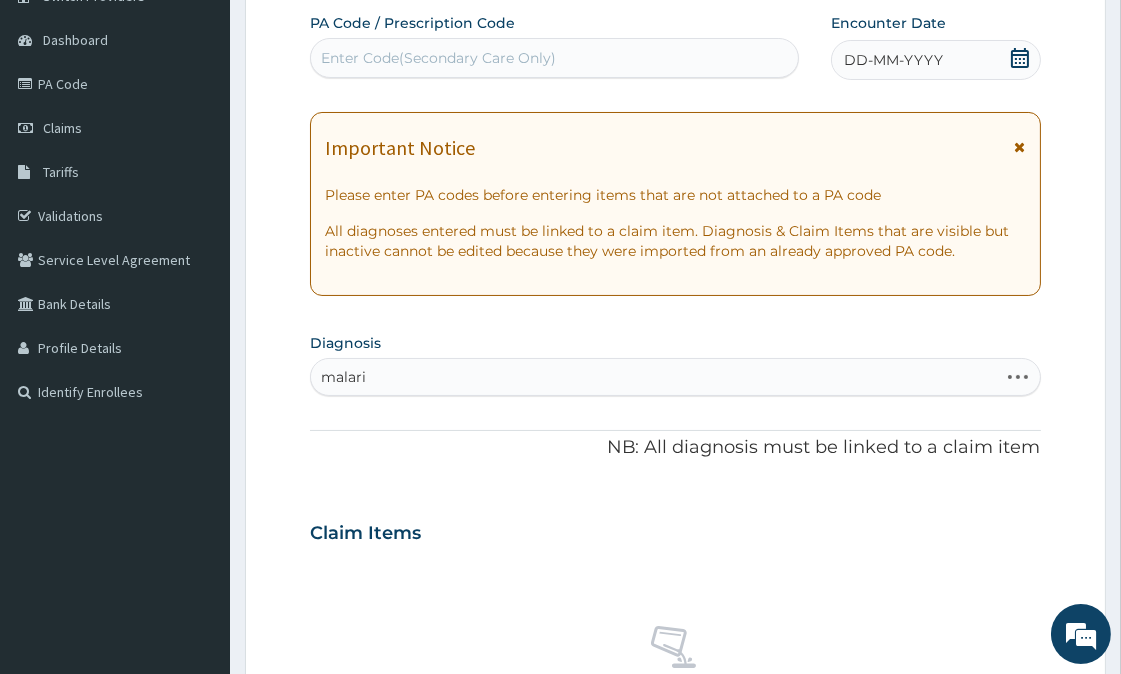 type on "malaria" 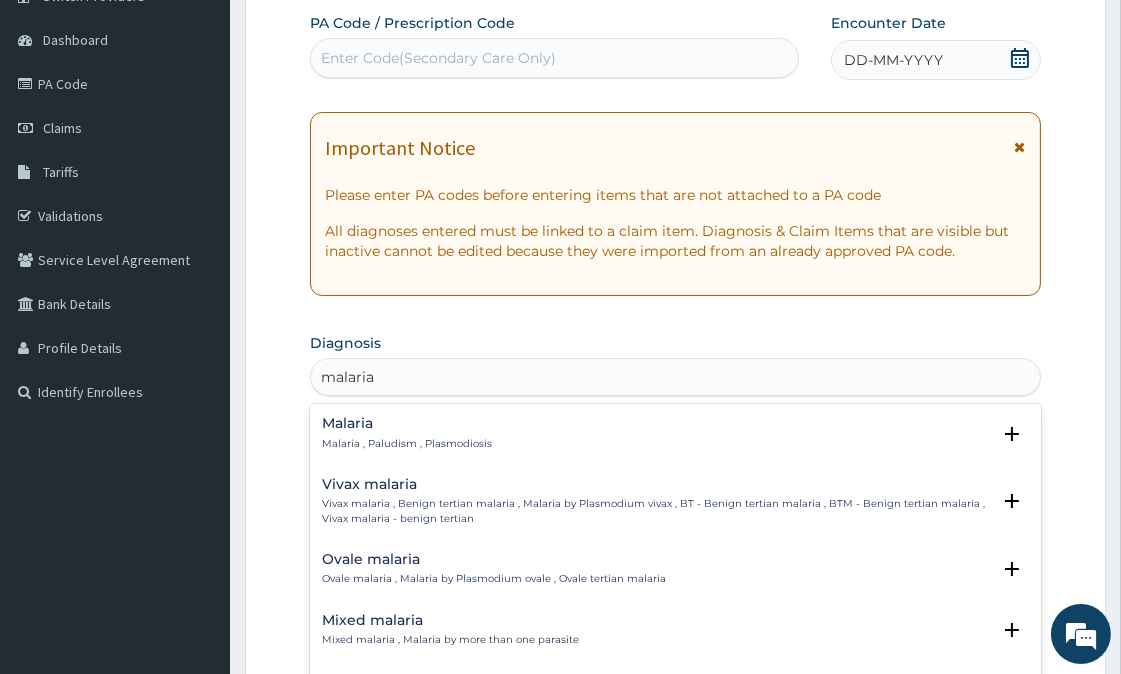 click on "Malaria" at bounding box center (407, 423) 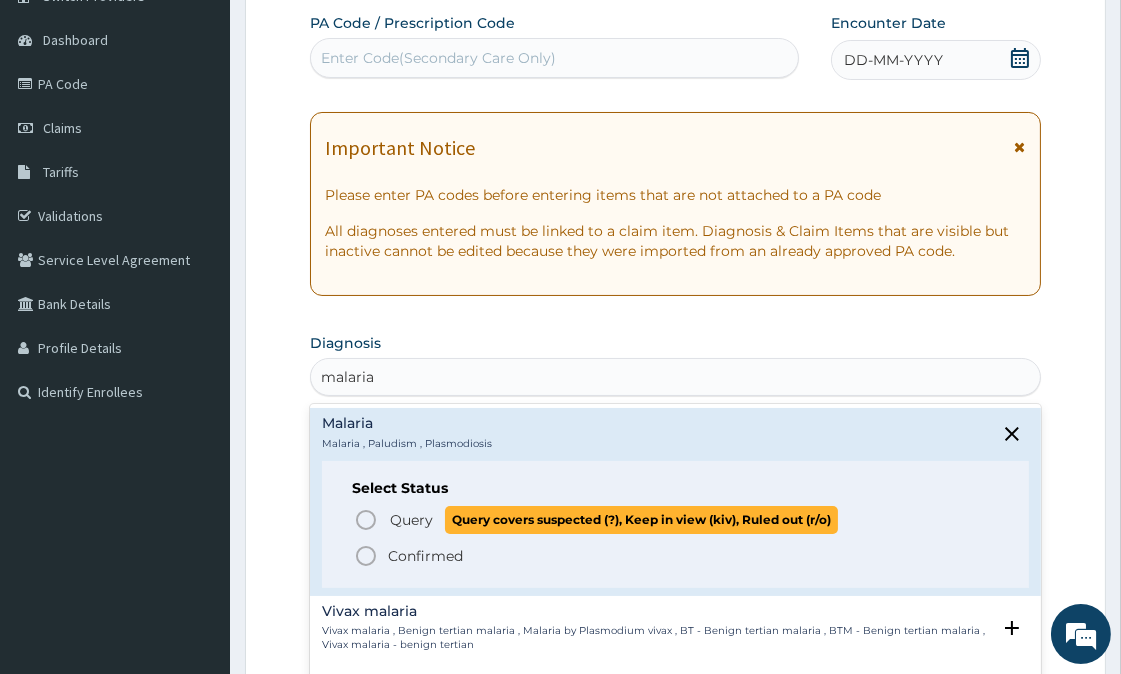 click 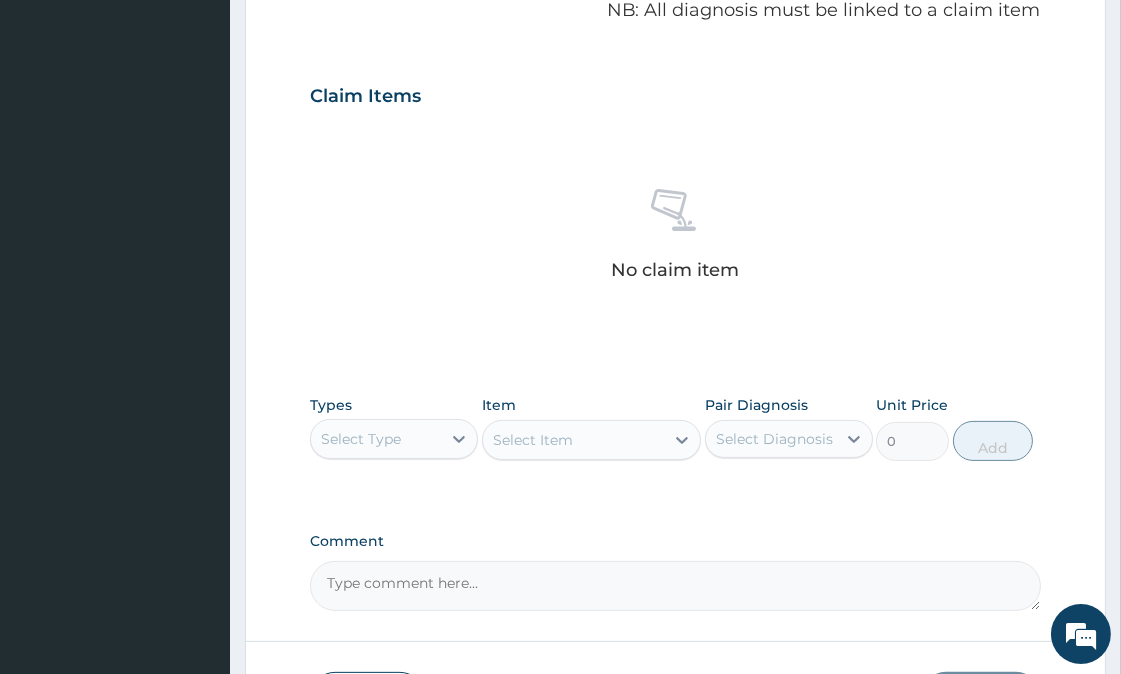 scroll, scrollTop: 623, scrollLeft: 0, axis: vertical 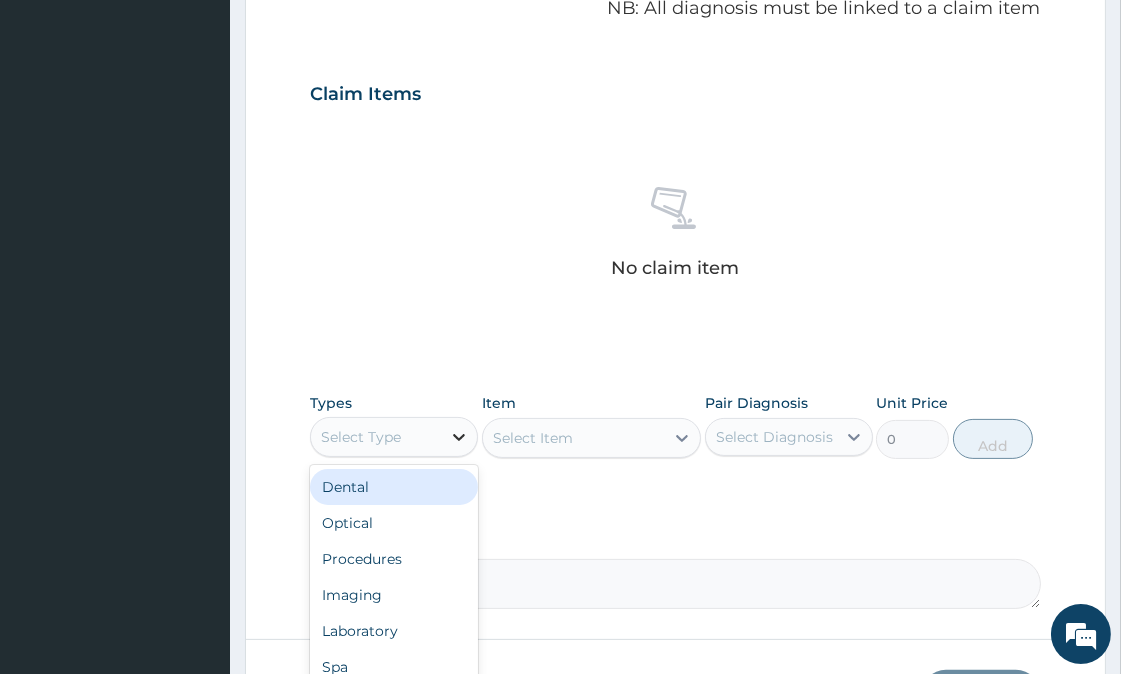 click 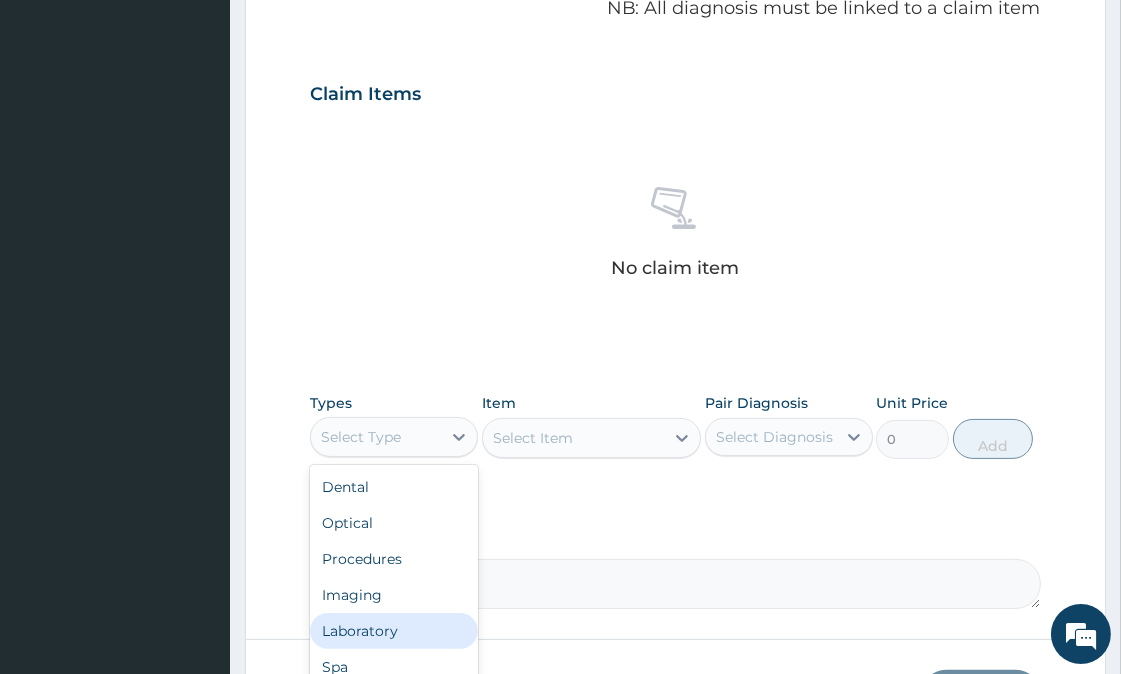 click on "Laboratory" at bounding box center (394, 631) 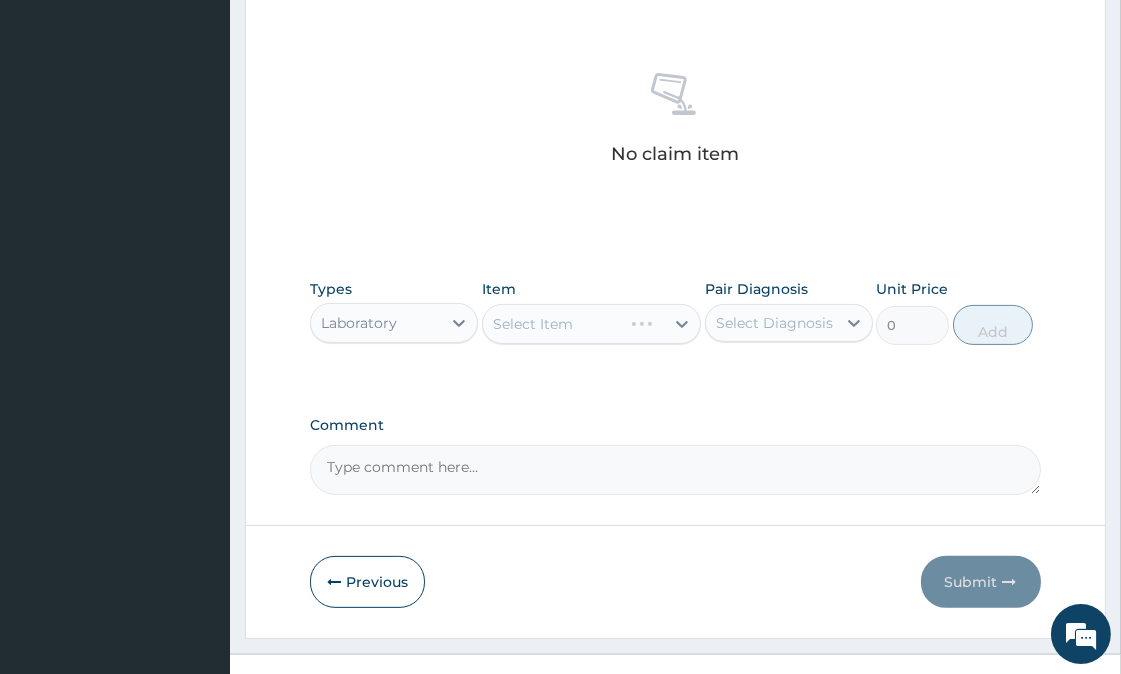 scroll, scrollTop: 767, scrollLeft: 0, axis: vertical 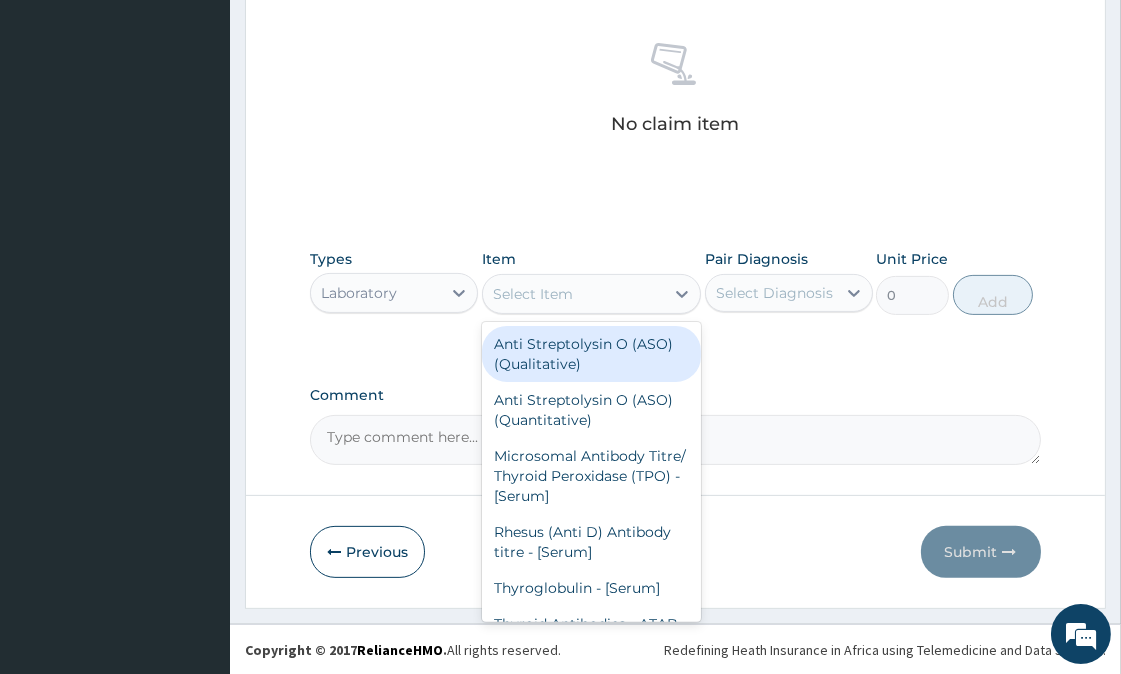 click on "Select Item" at bounding box center [573, 294] 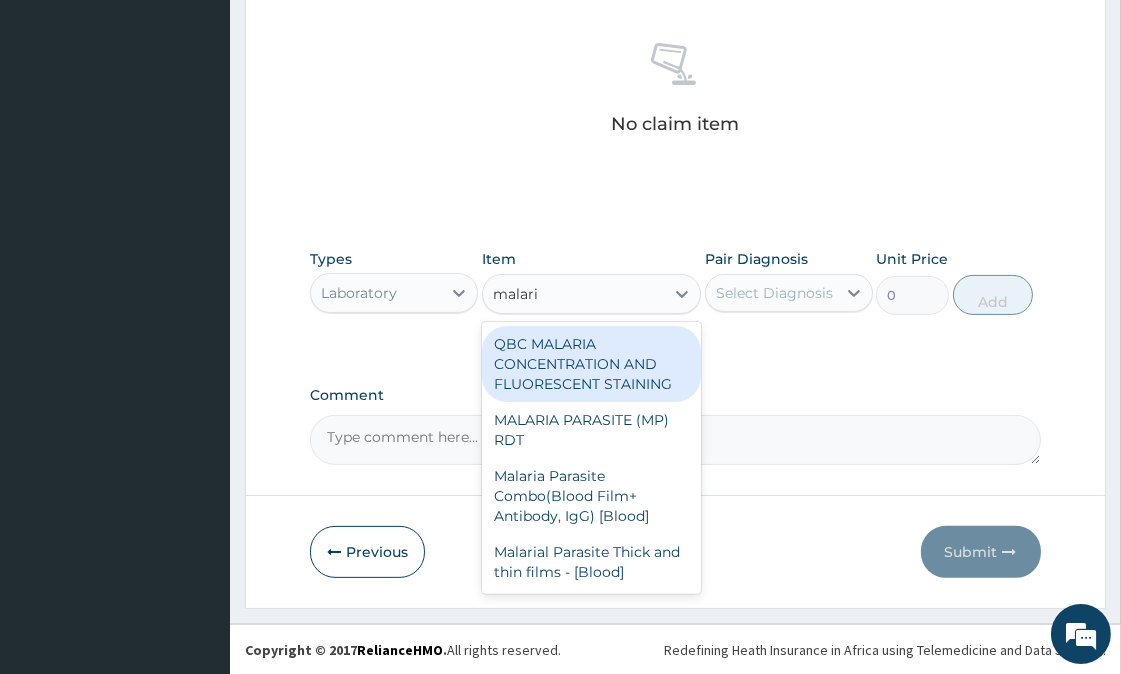 type on "malaria" 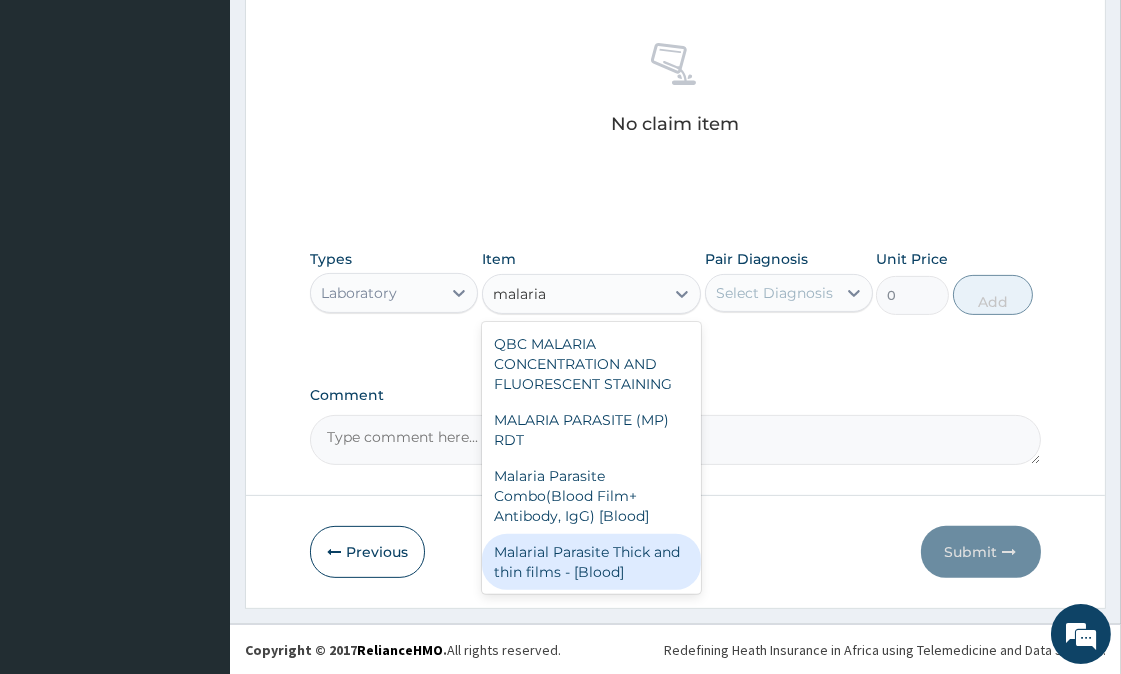 drag, startPoint x: 632, startPoint y: 561, endPoint x: 622, endPoint y: 546, distance: 18.027756 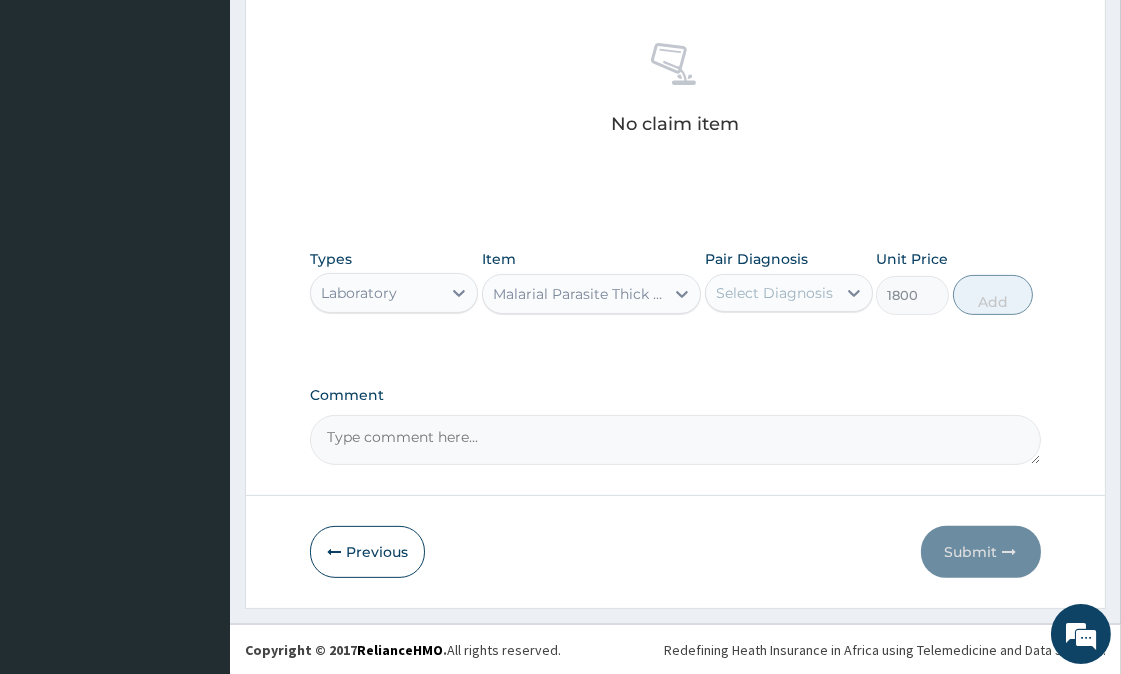 click on "Select Diagnosis" at bounding box center [774, 293] 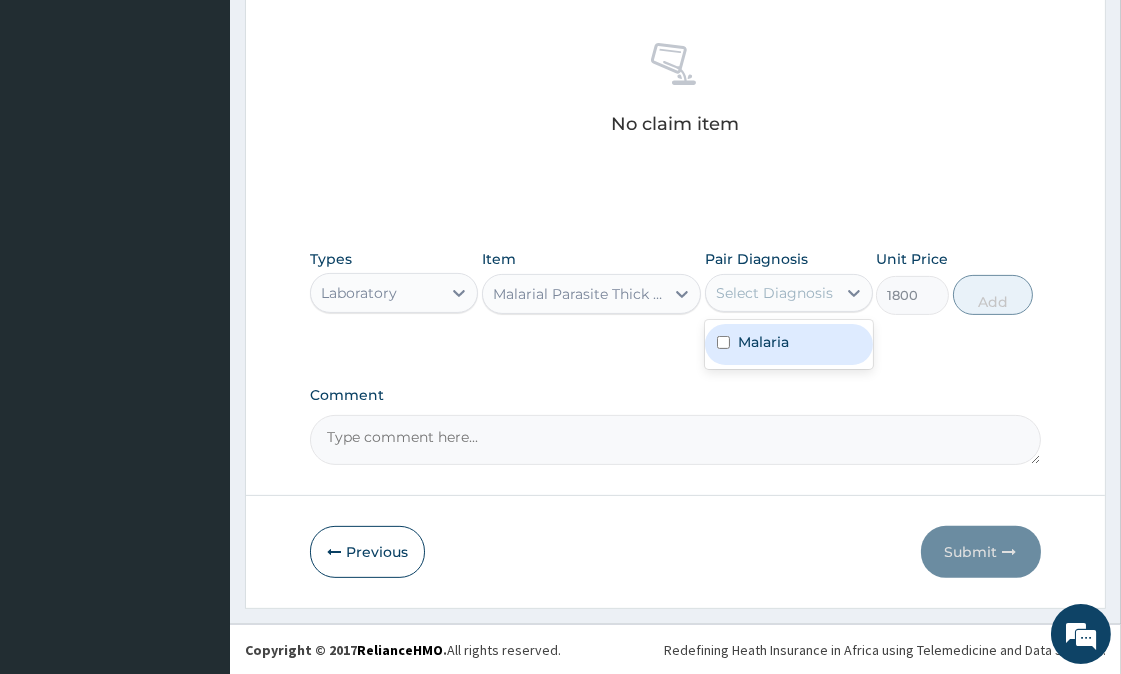 click at bounding box center (723, 342) 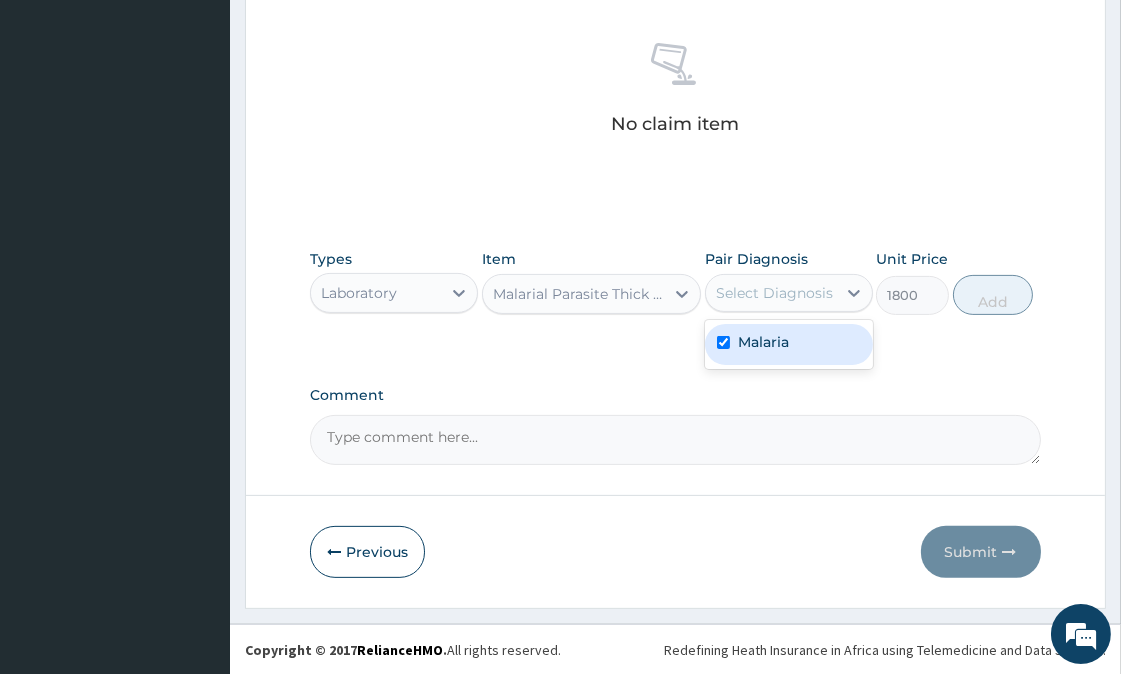 checkbox on "true" 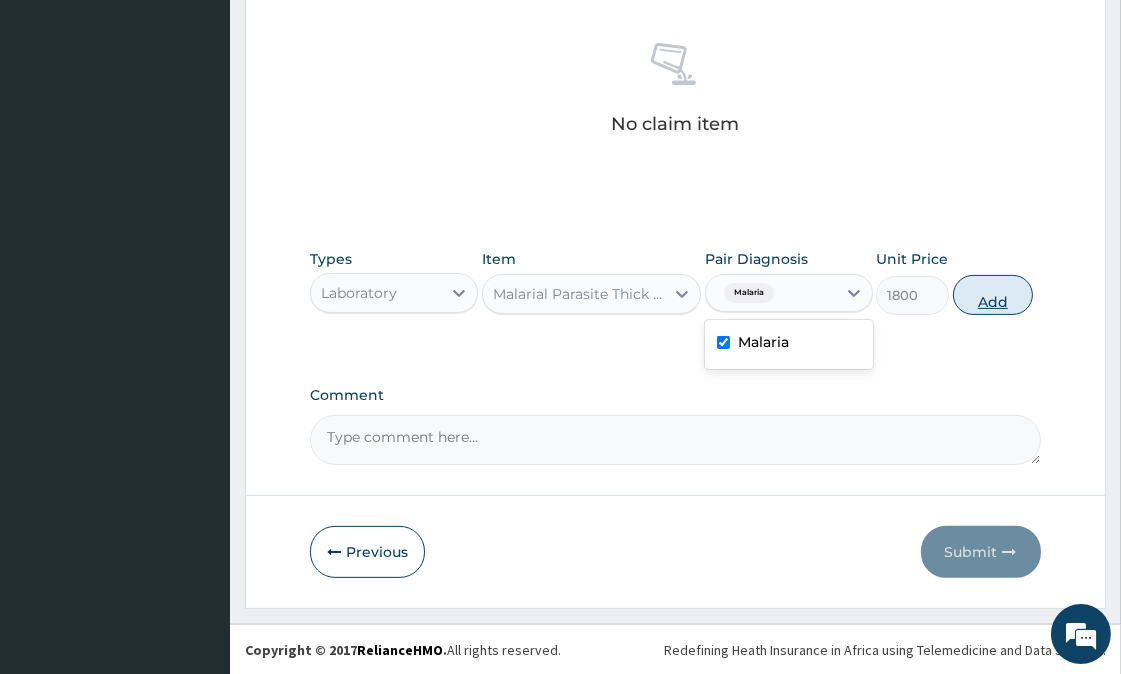 click on "Add" at bounding box center (993, 295) 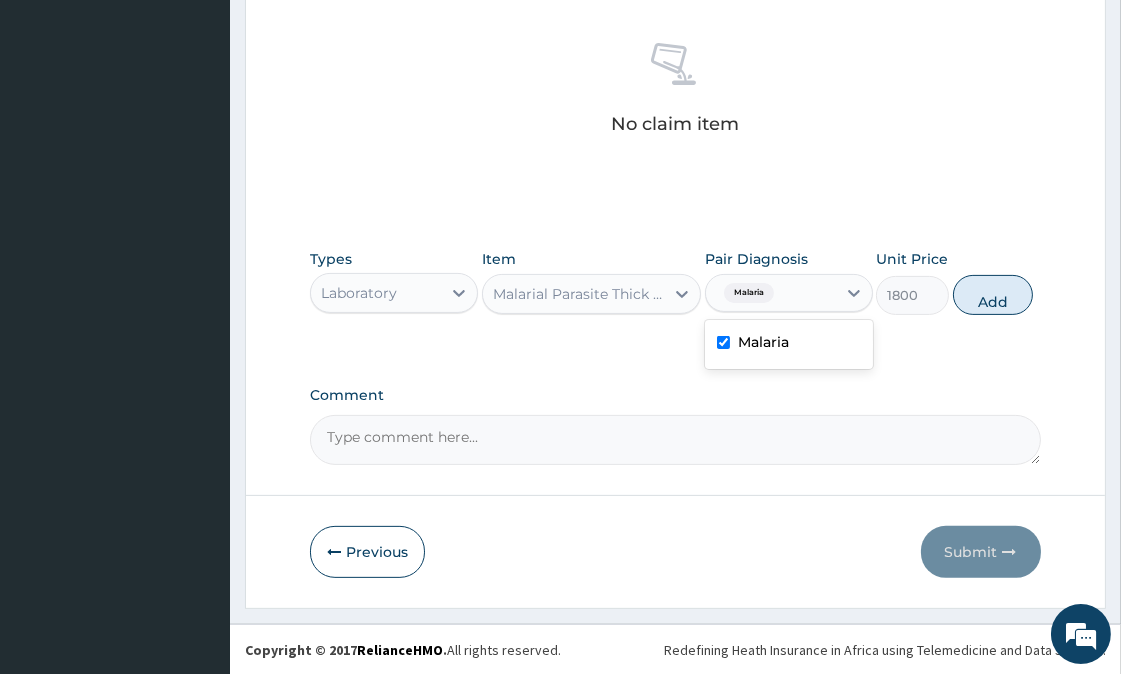 type on "0" 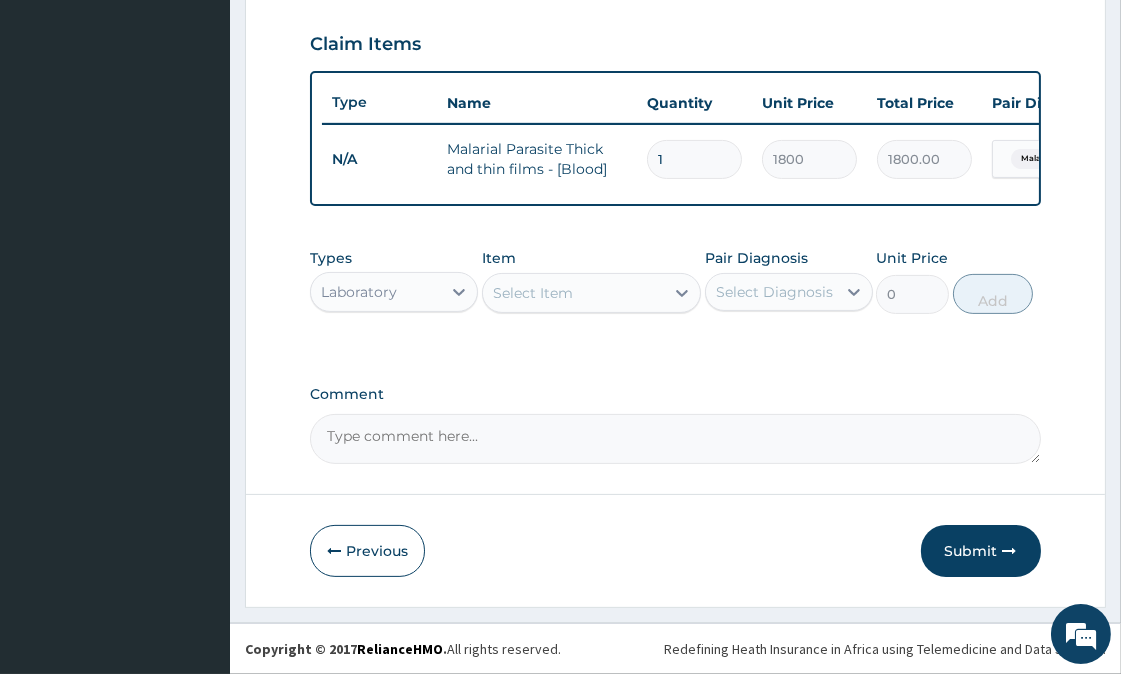scroll, scrollTop: 687, scrollLeft: 0, axis: vertical 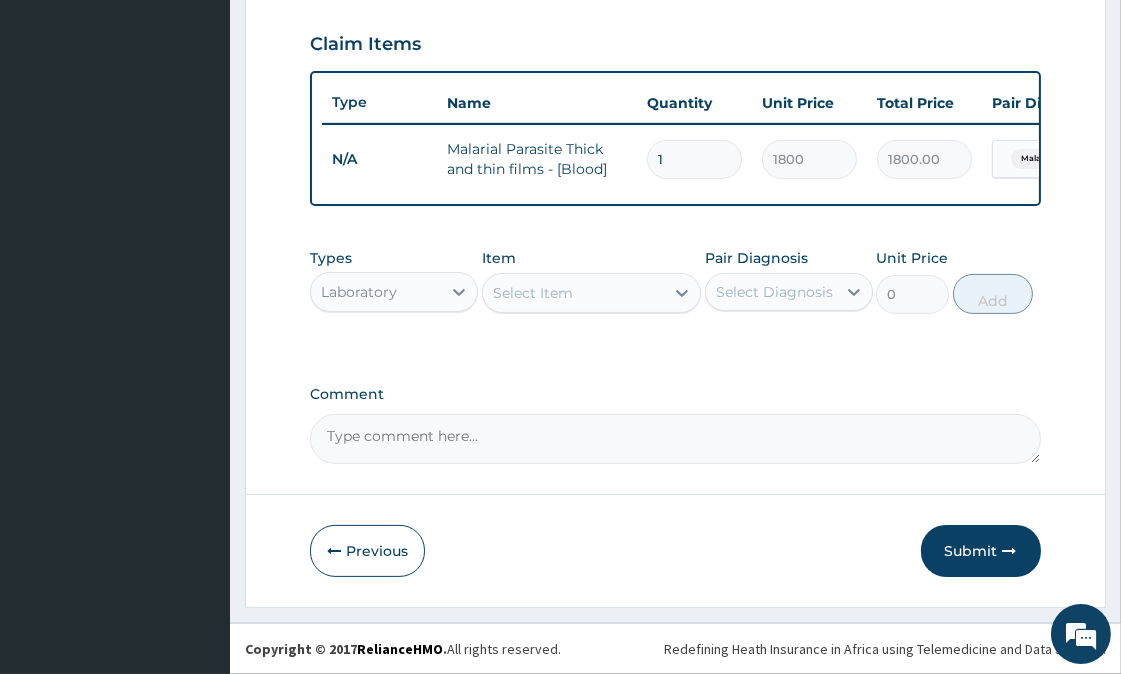 click on "Select Item" at bounding box center [533, 293] 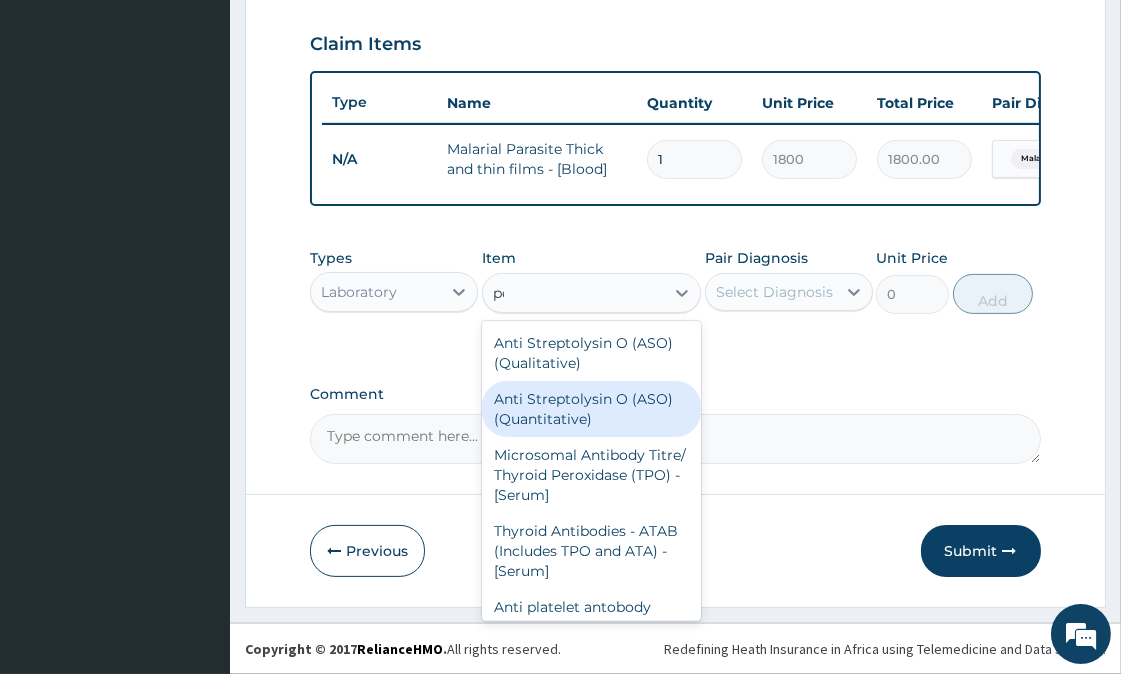 type on "pcv" 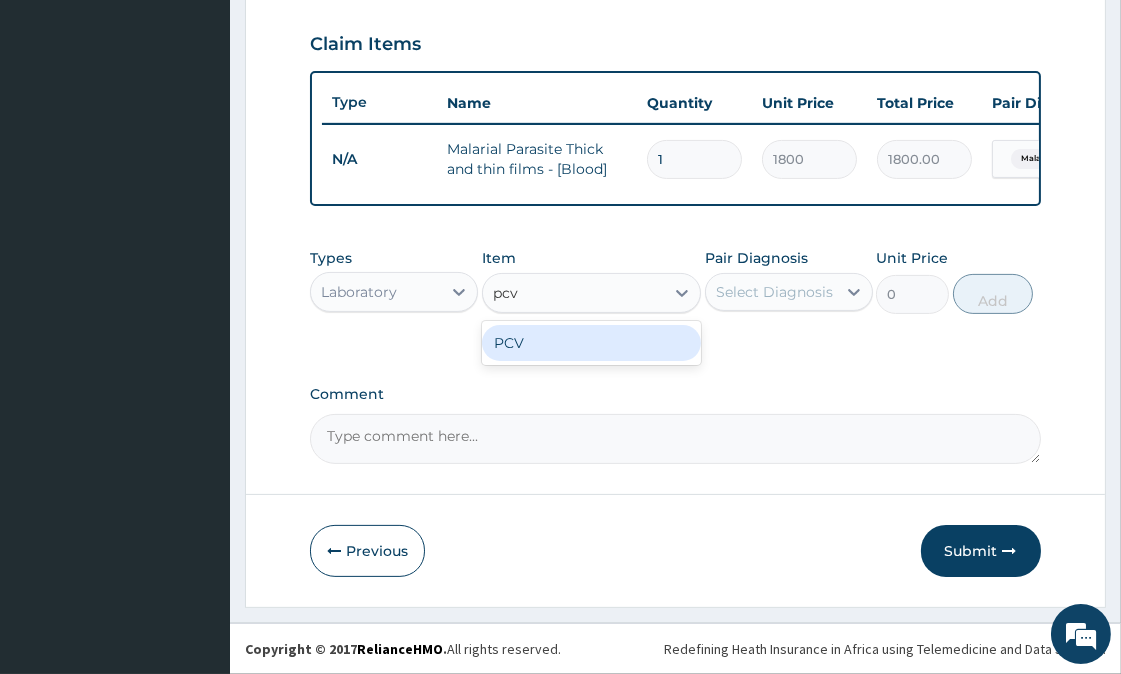 click on "PCV" at bounding box center (591, 343) 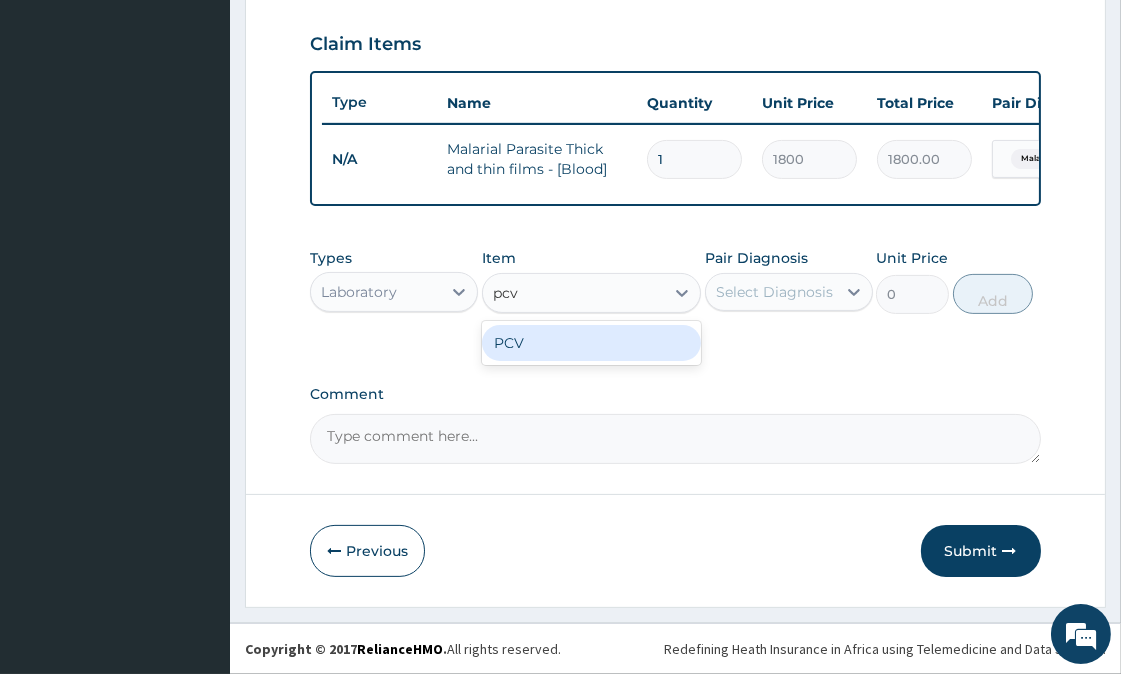 type 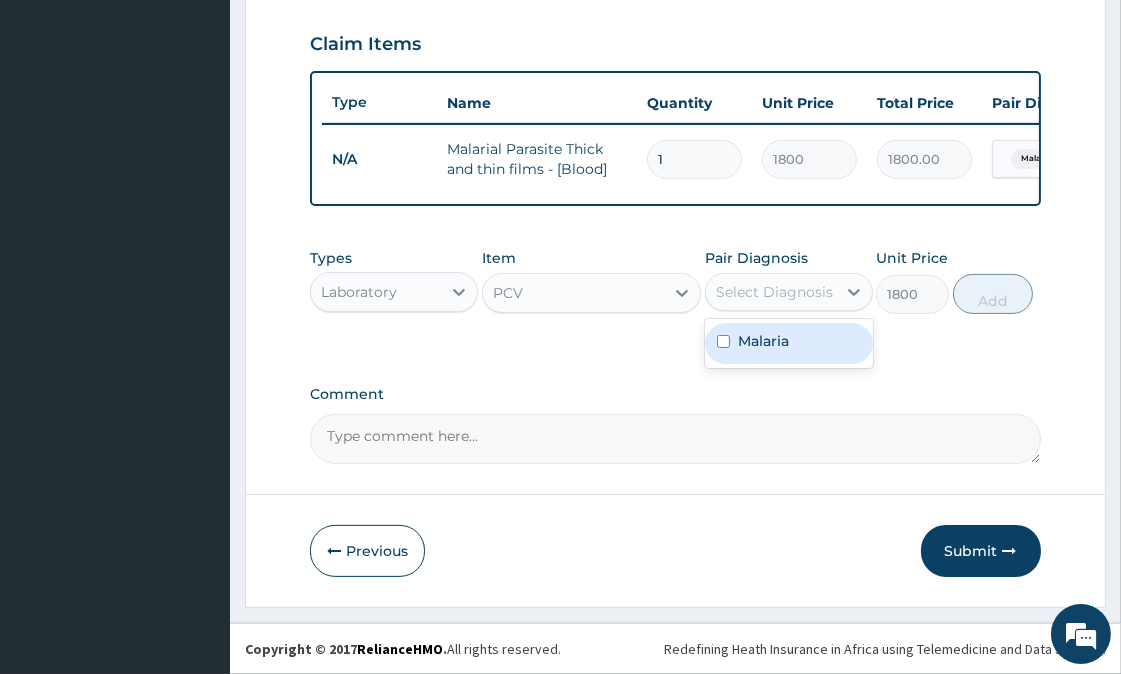 drag, startPoint x: 798, startPoint y: 298, endPoint x: 787, endPoint y: 295, distance: 11.401754 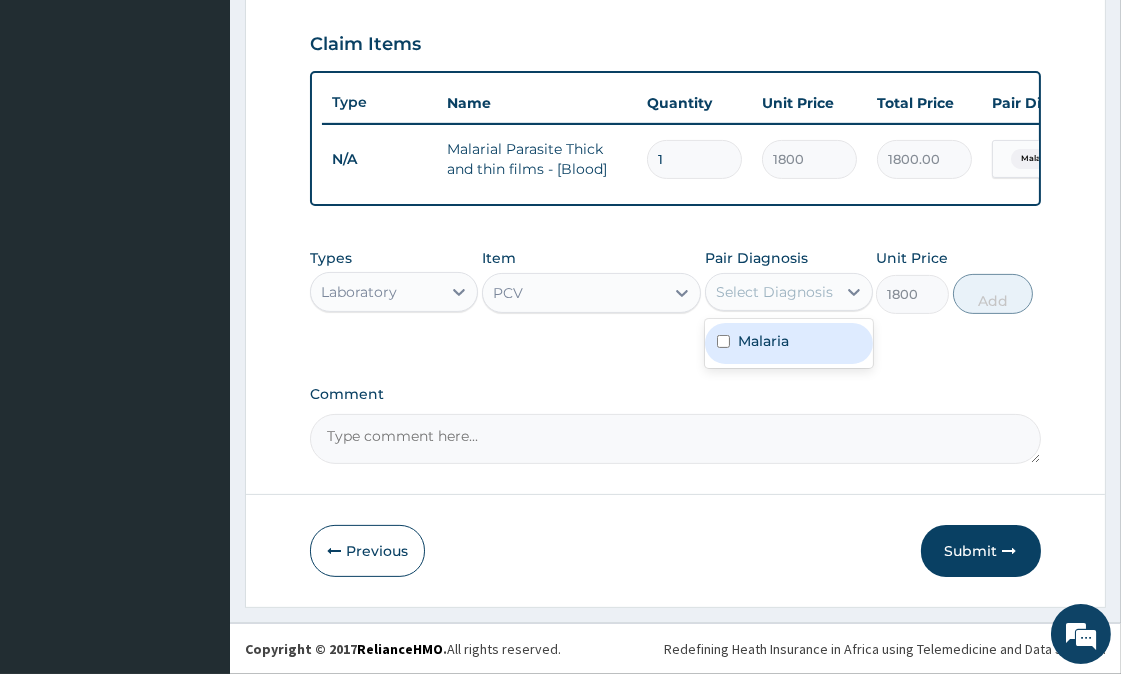 click on "Select Diagnosis" at bounding box center (774, 292) 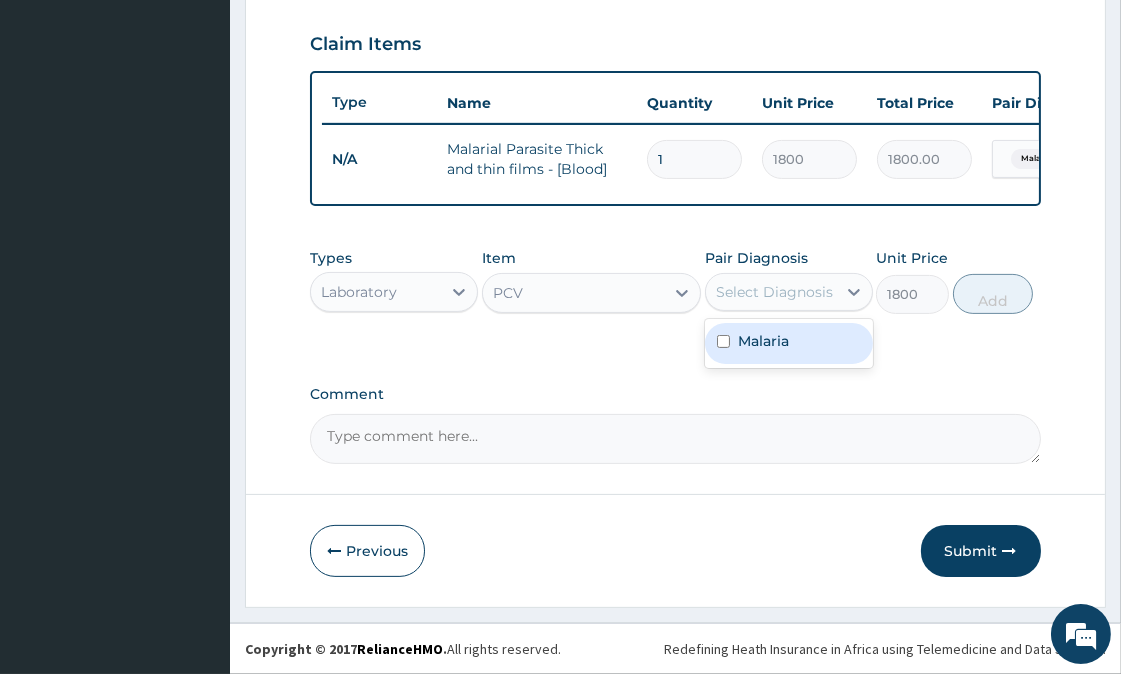 click at bounding box center [723, 341] 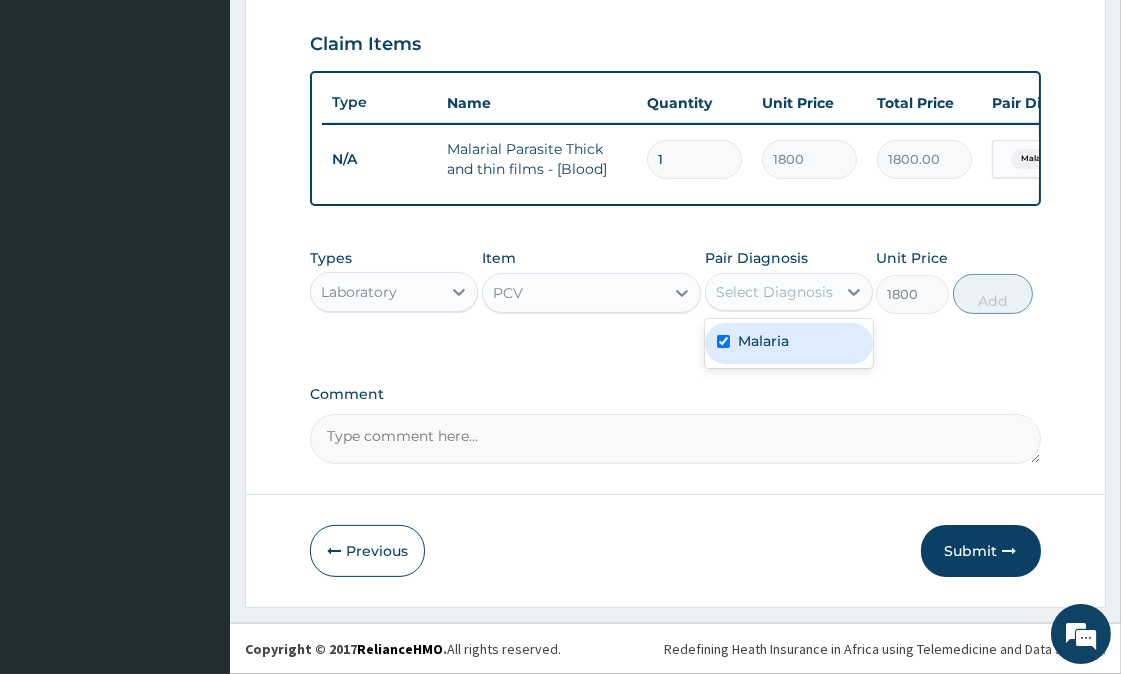 checkbox on "true" 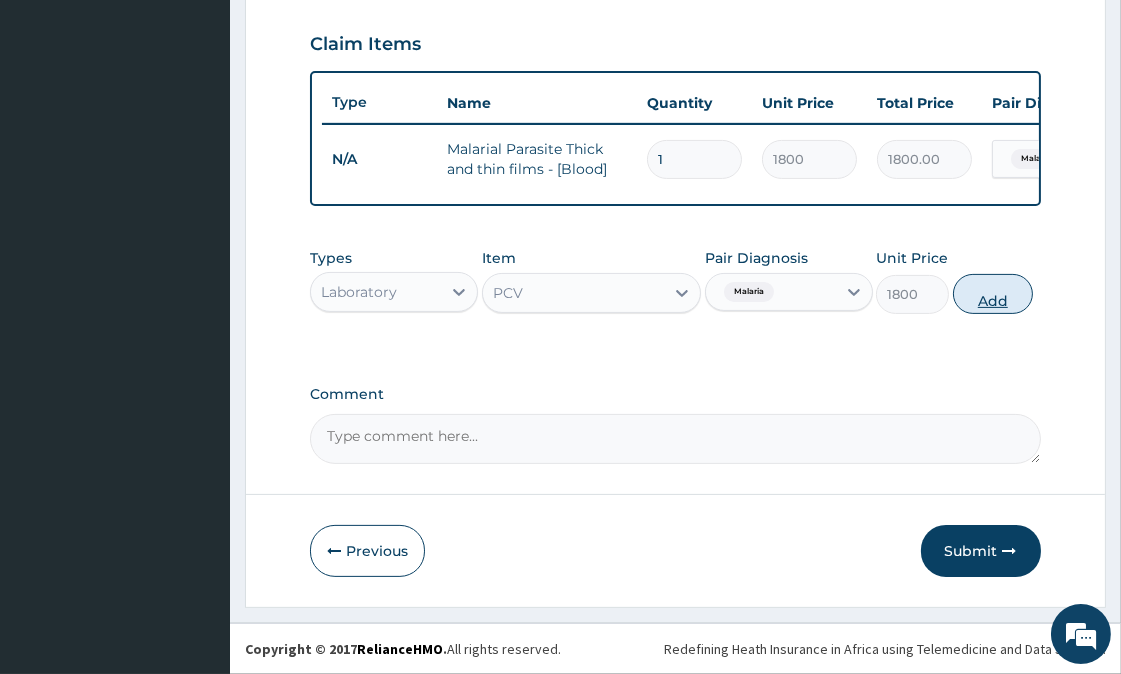 click on "Add" at bounding box center [993, 294] 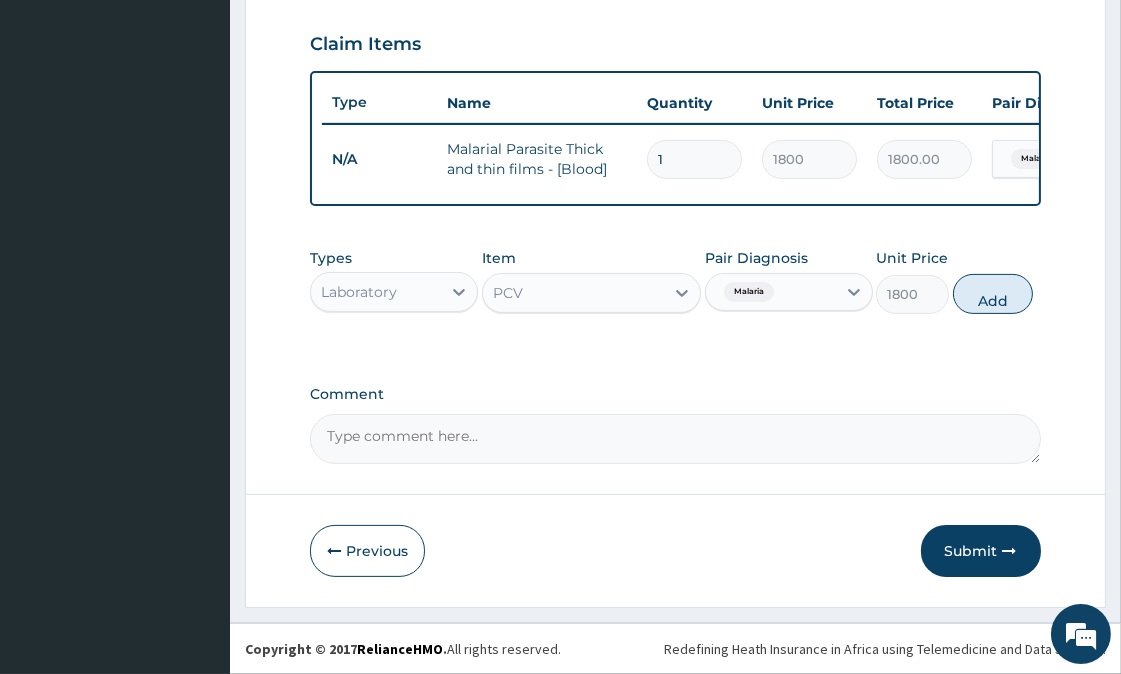 type on "0" 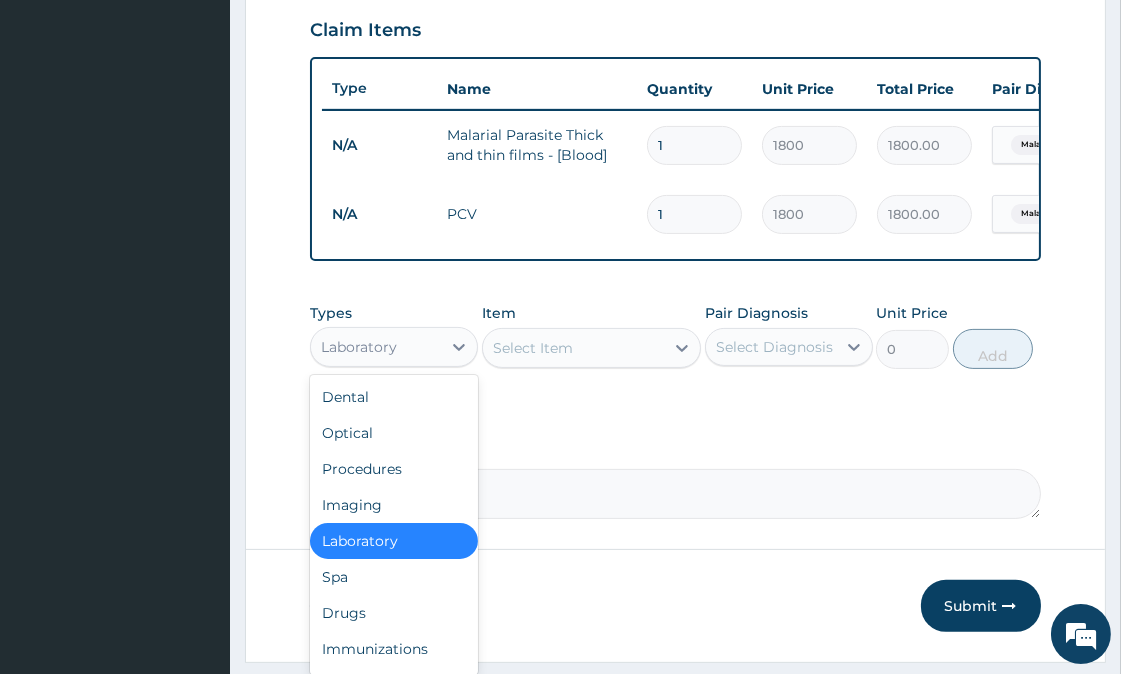 click on "Laboratory" at bounding box center [376, 347] 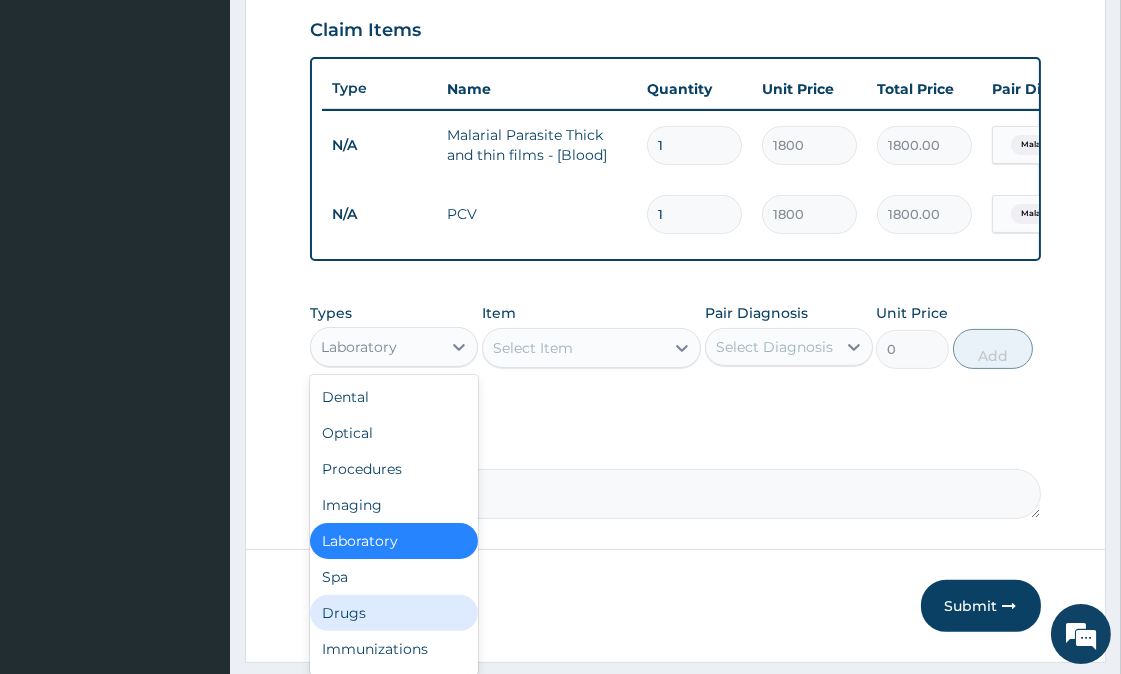 click on "Drugs" at bounding box center (394, 613) 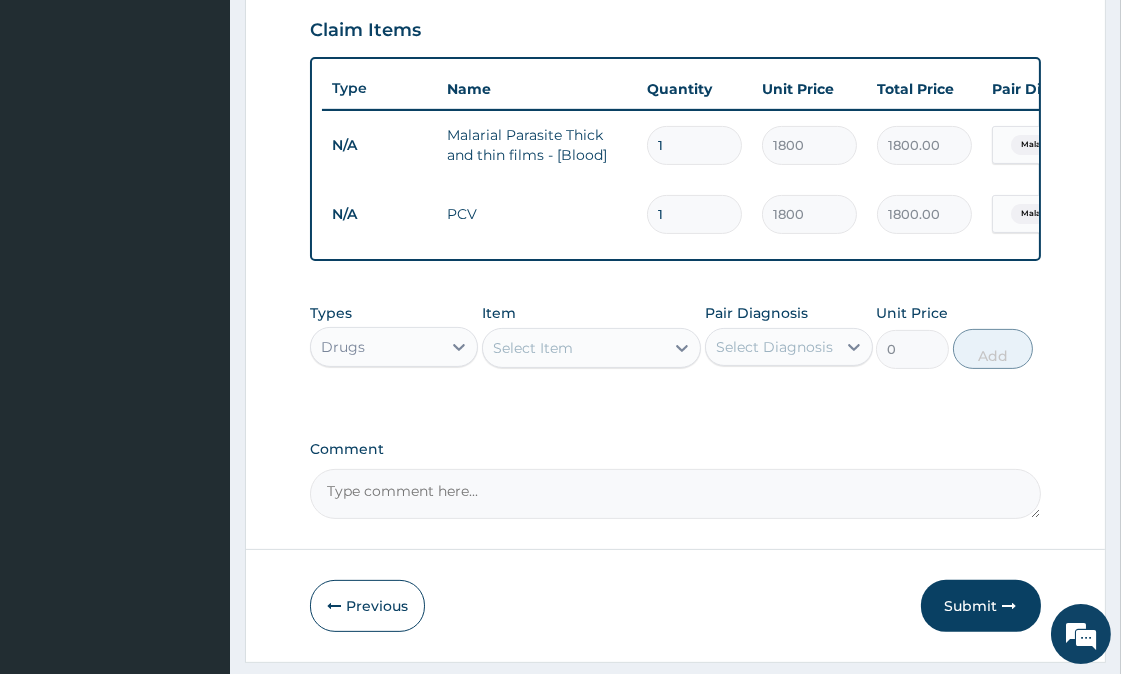 click on "Select Item" at bounding box center (573, 348) 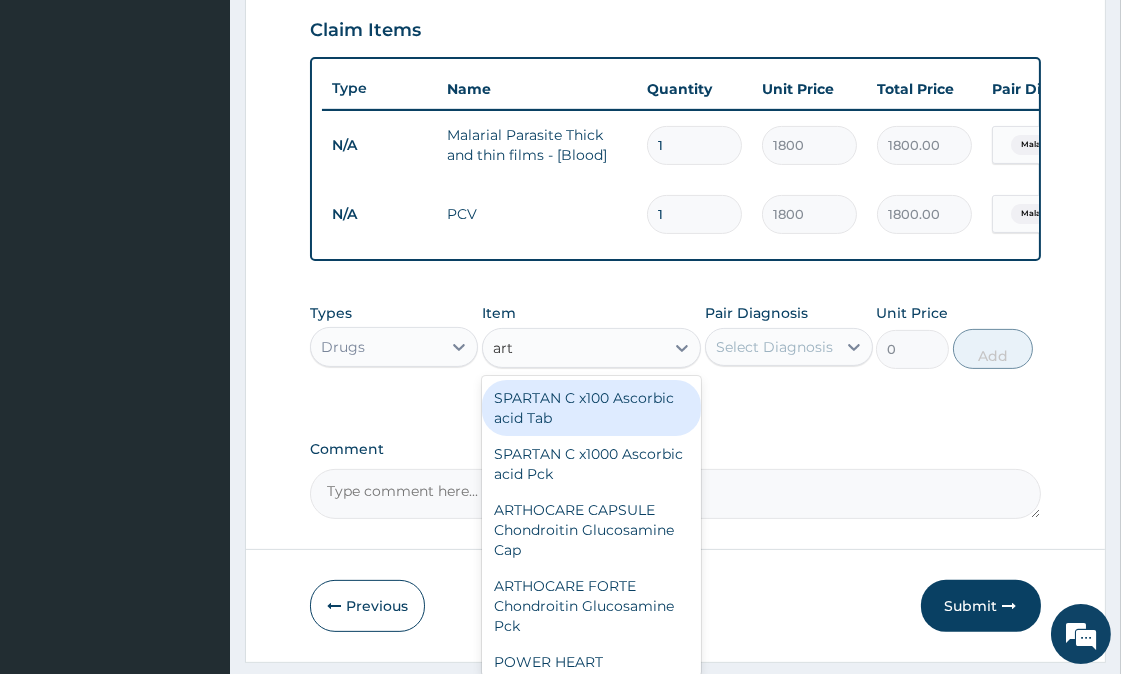 type on "arte" 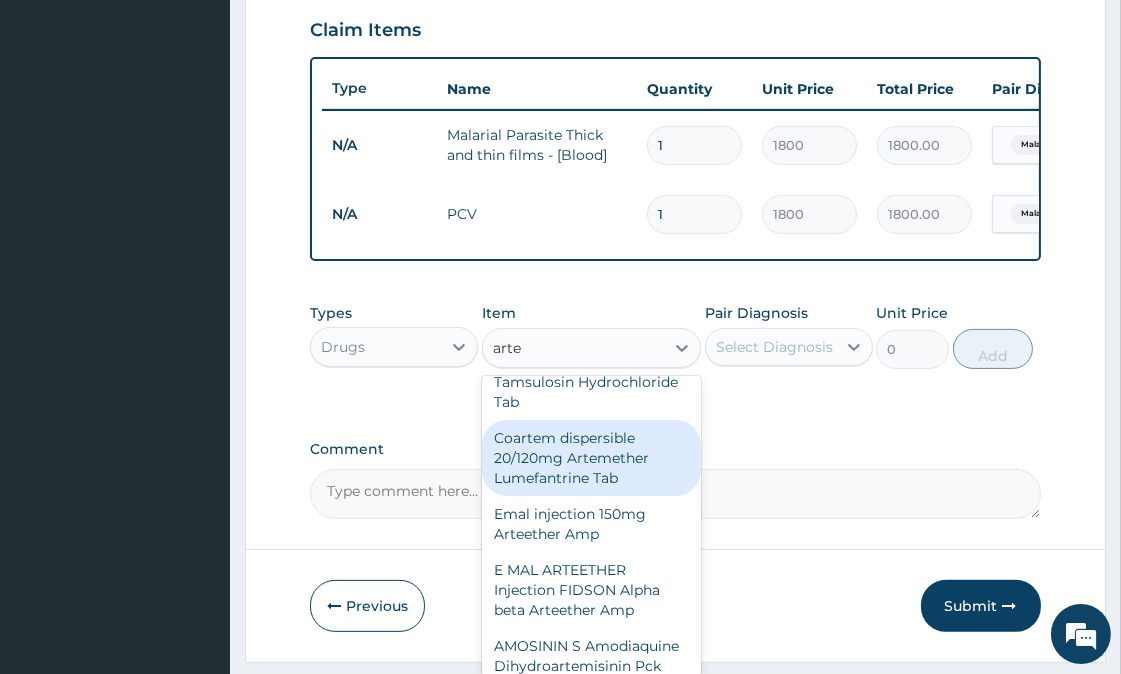 scroll, scrollTop: 222, scrollLeft: 0, axis: vertical 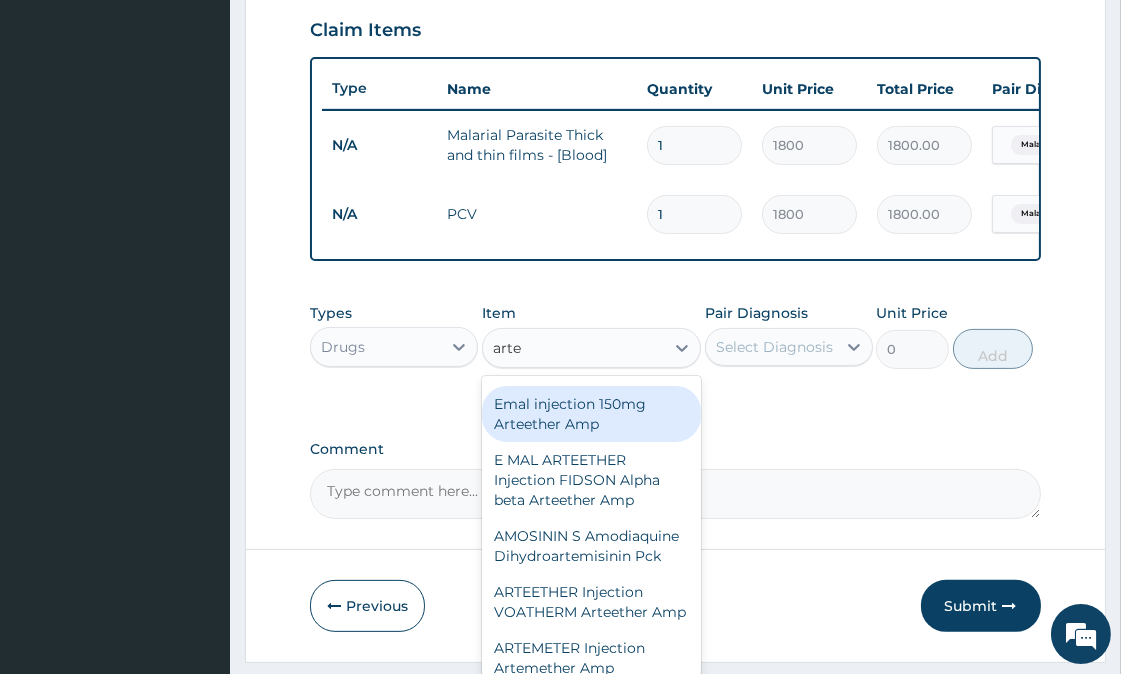 click on "Emal injection 150mg Arteether Amp" at bounding box center (591, 414) 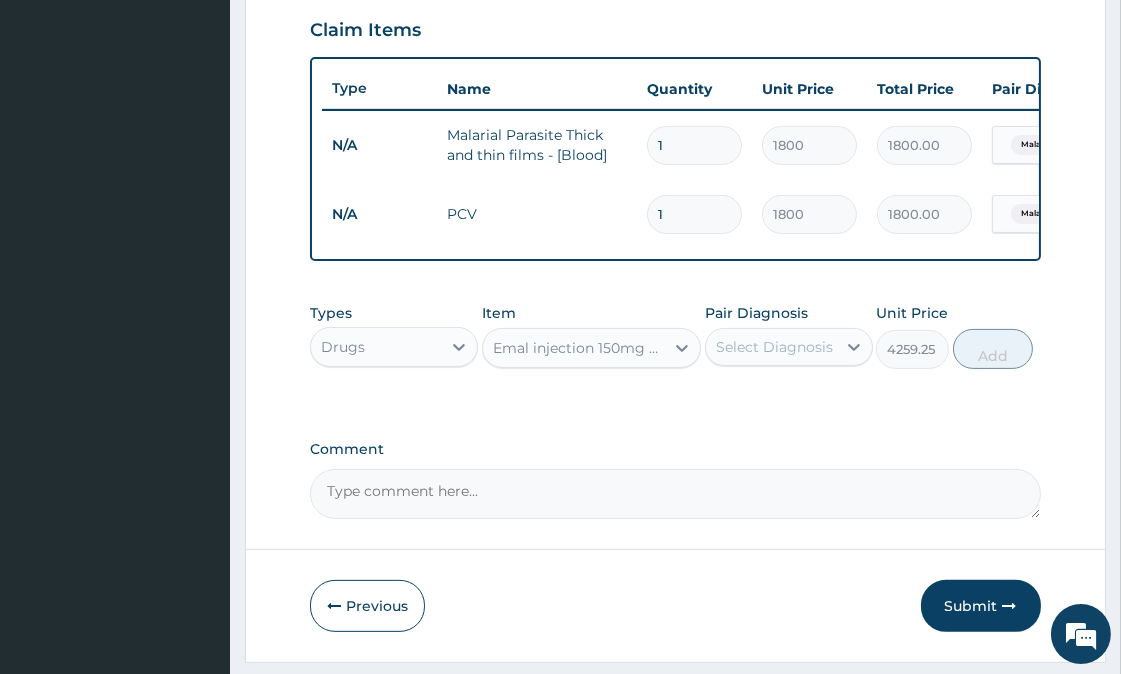 click on "Select Diagnosis" at bounding box center (774, 347) 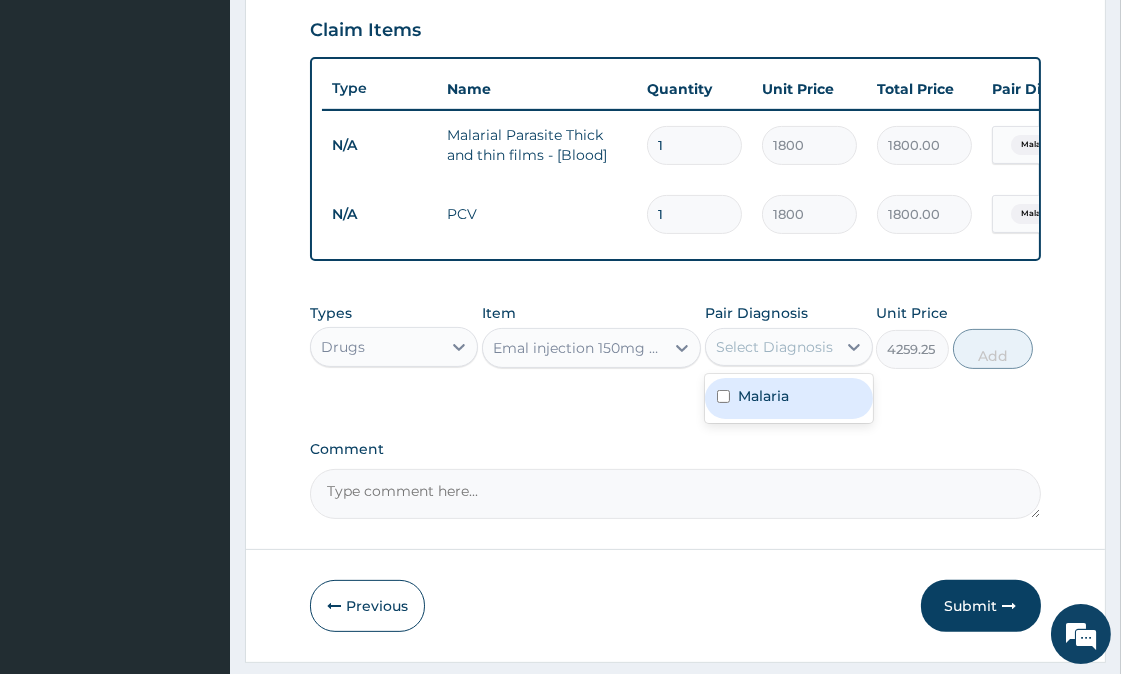 drag, startPoint x: 716, startPoint y: 408, endPoint x: 770, endPoint y: 418, distance: 54.91812 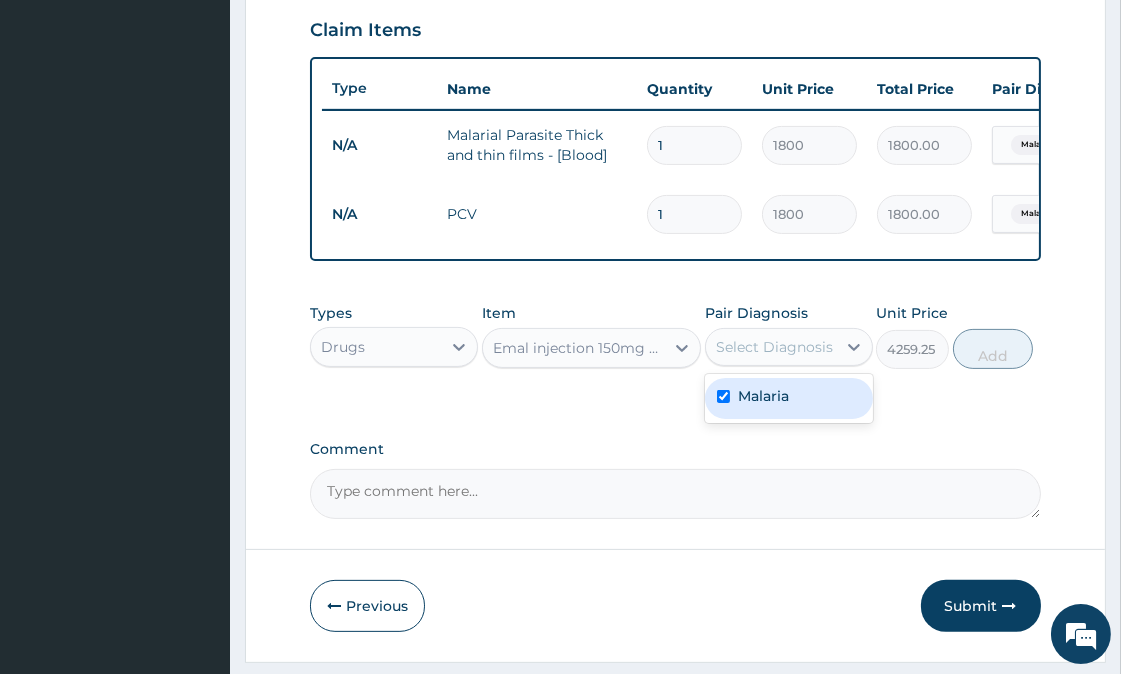 checkbox on "true" 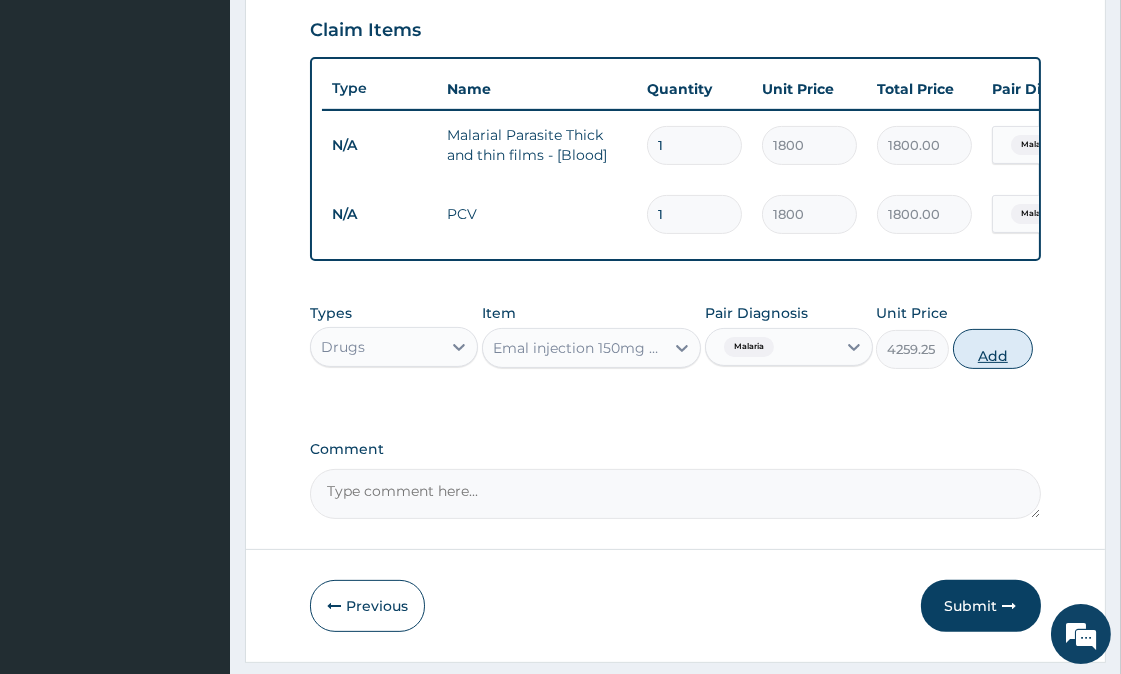 click on "Add" at bounding box center (993, 349) 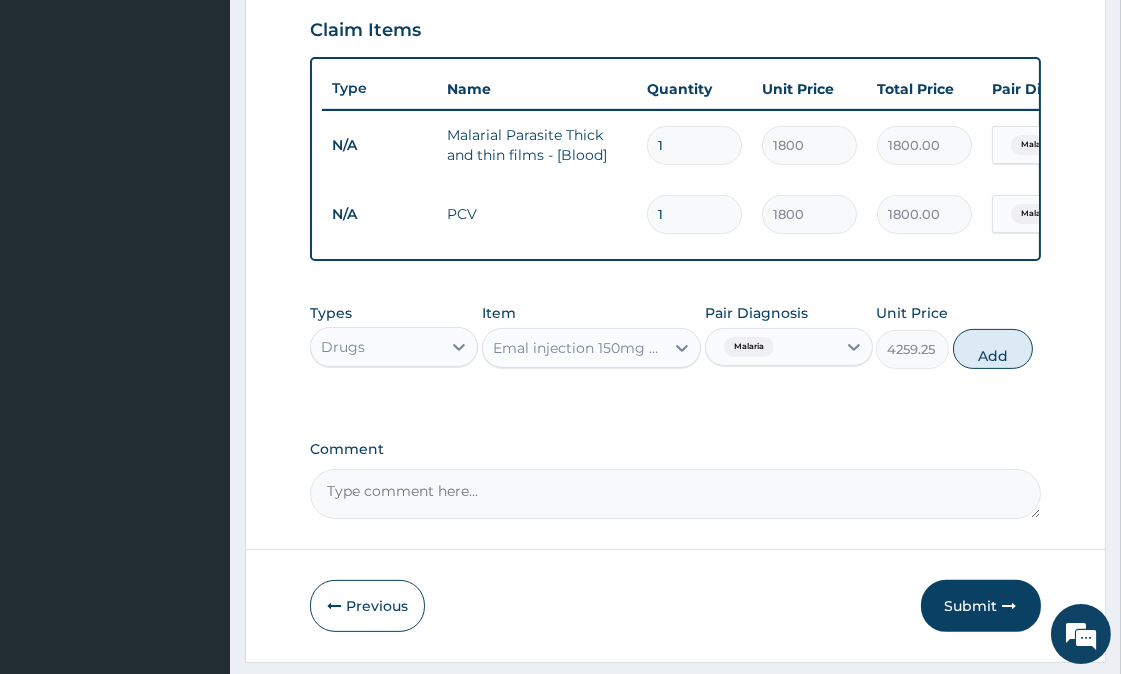 type on "0" 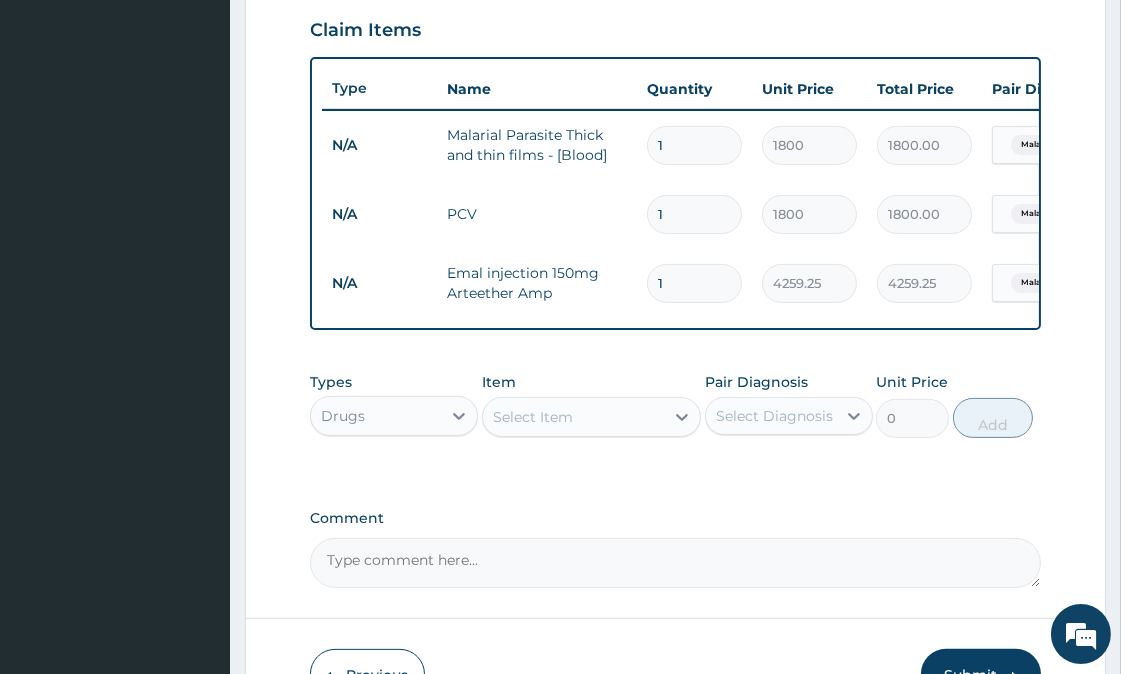click on "Select Item" at bounding box center [573, 417] 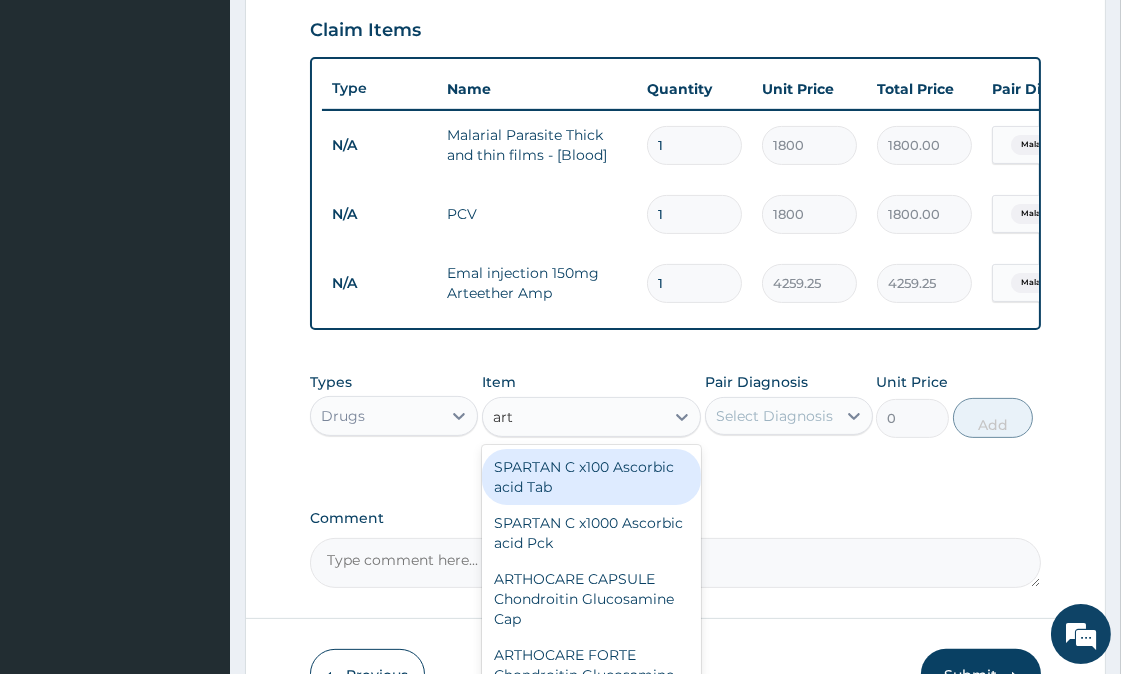 type on "arte" 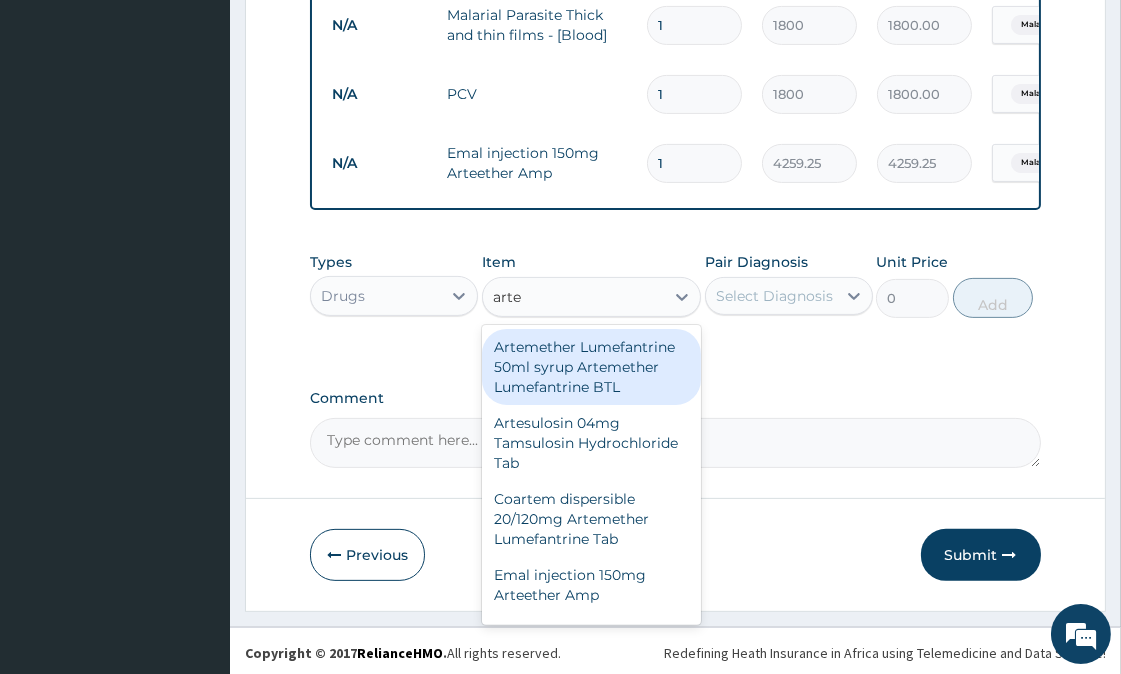 scroll, scrollTop: 826, scrollLeft: 0, axis: vertical 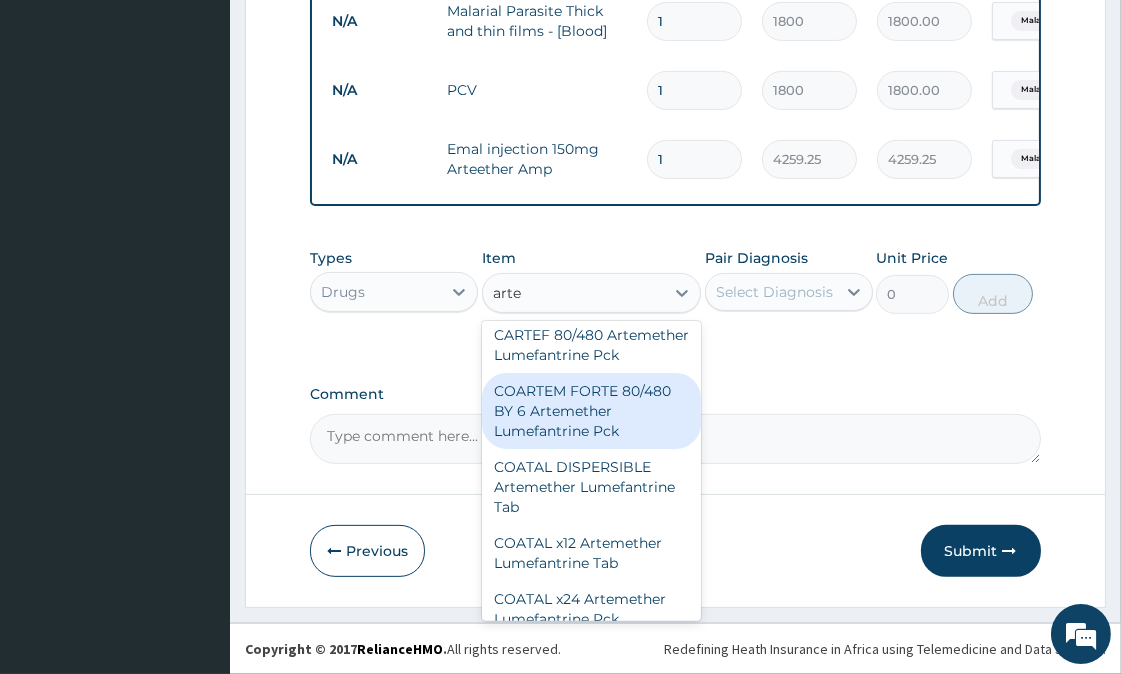 click on "COARTEM FORTE 80/480 BY 6 Artemether Lumefantrine Pck" at bounding box center [591, 411] 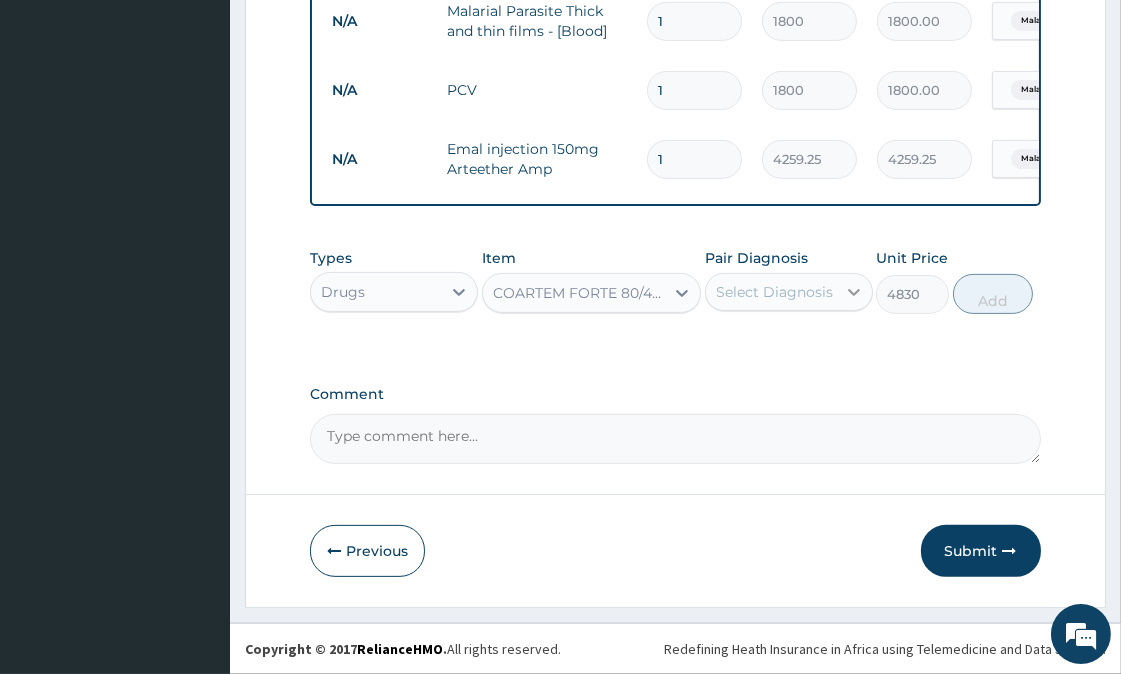 click at bounding box center (854, 292) 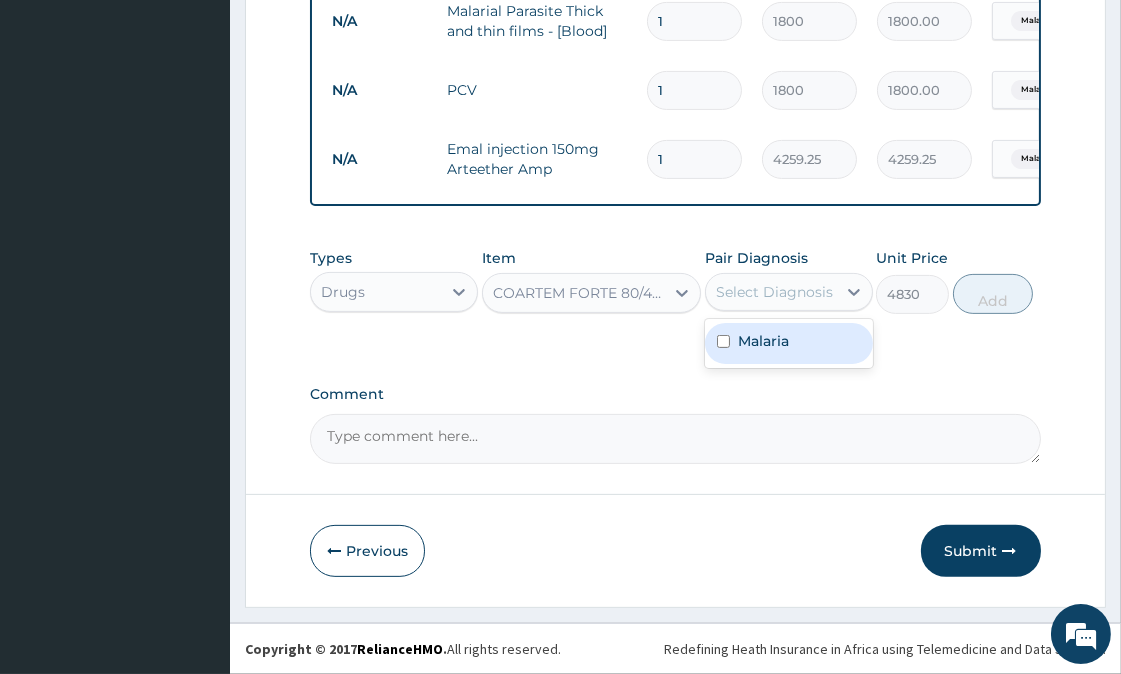 click at bounding box center [723, 341] 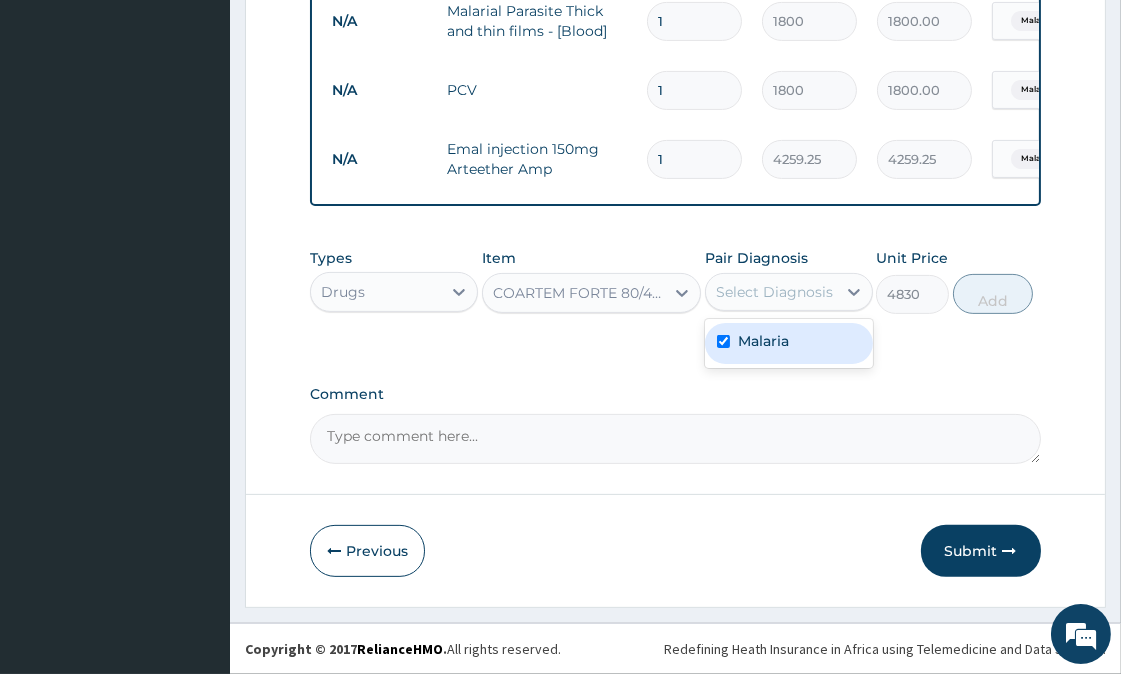 checkbox on "true" 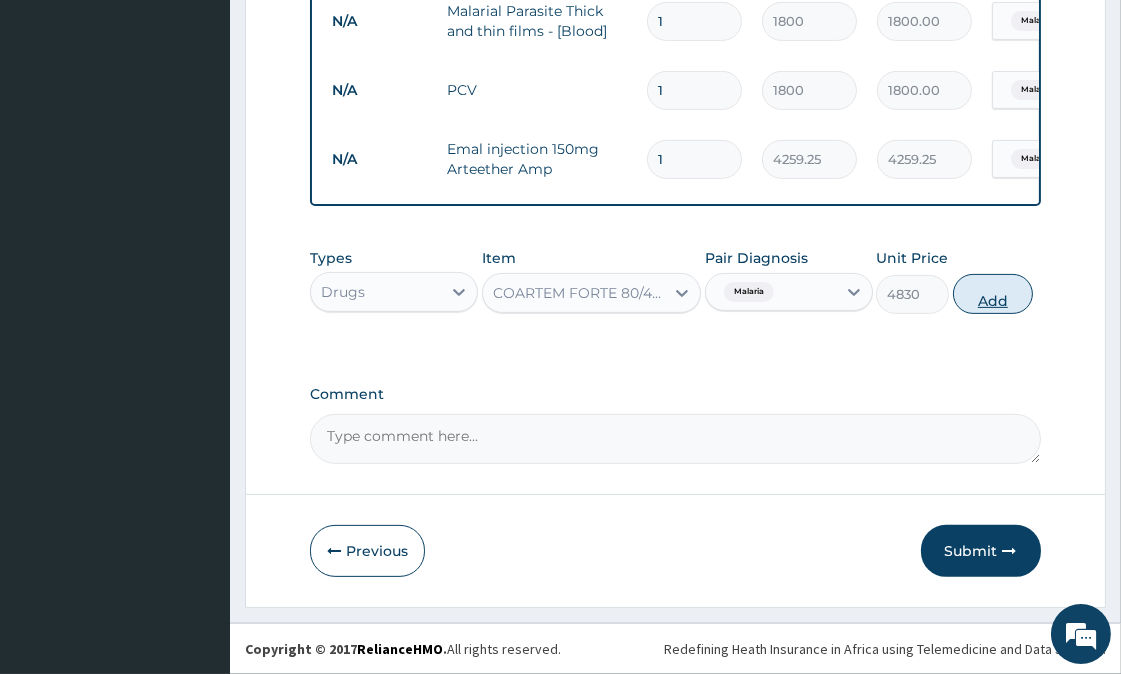 click on "Add" at bounding box center (993, 294) 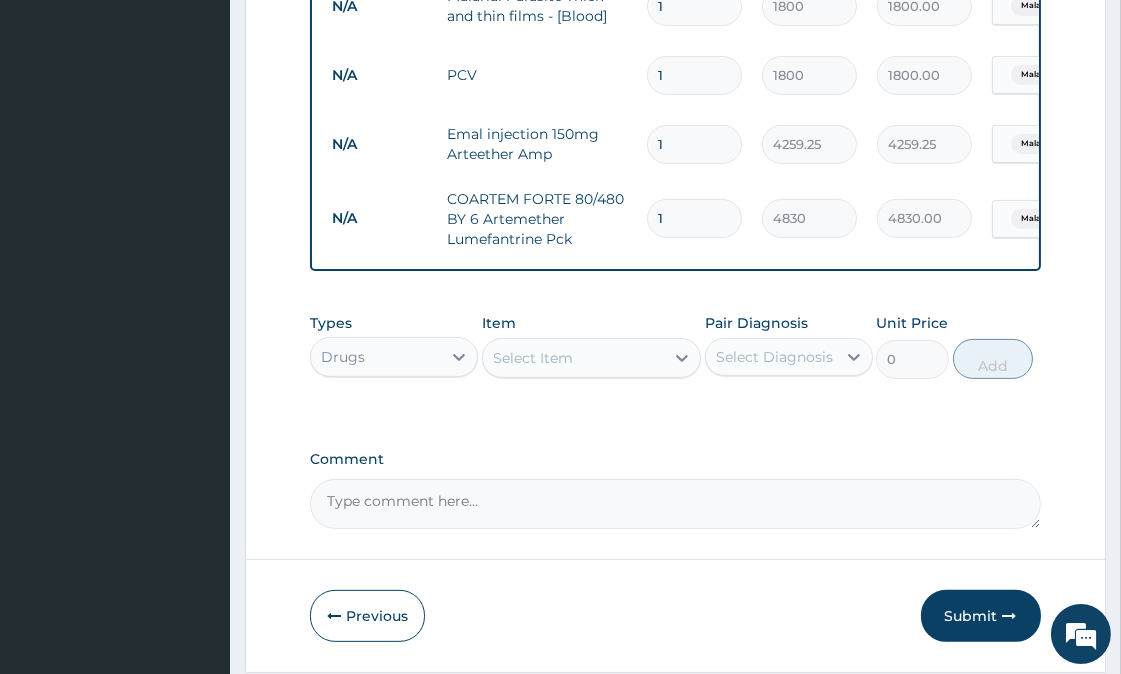 click on "Select Item" at bounding box center [573, 358] 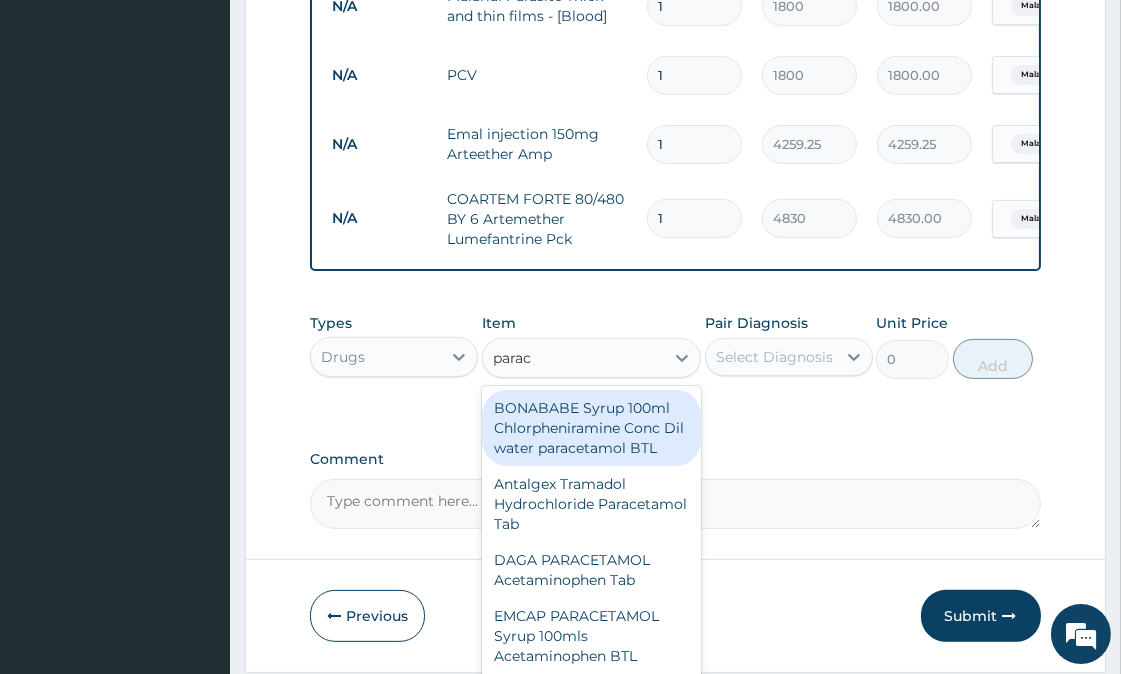 type on "parace" 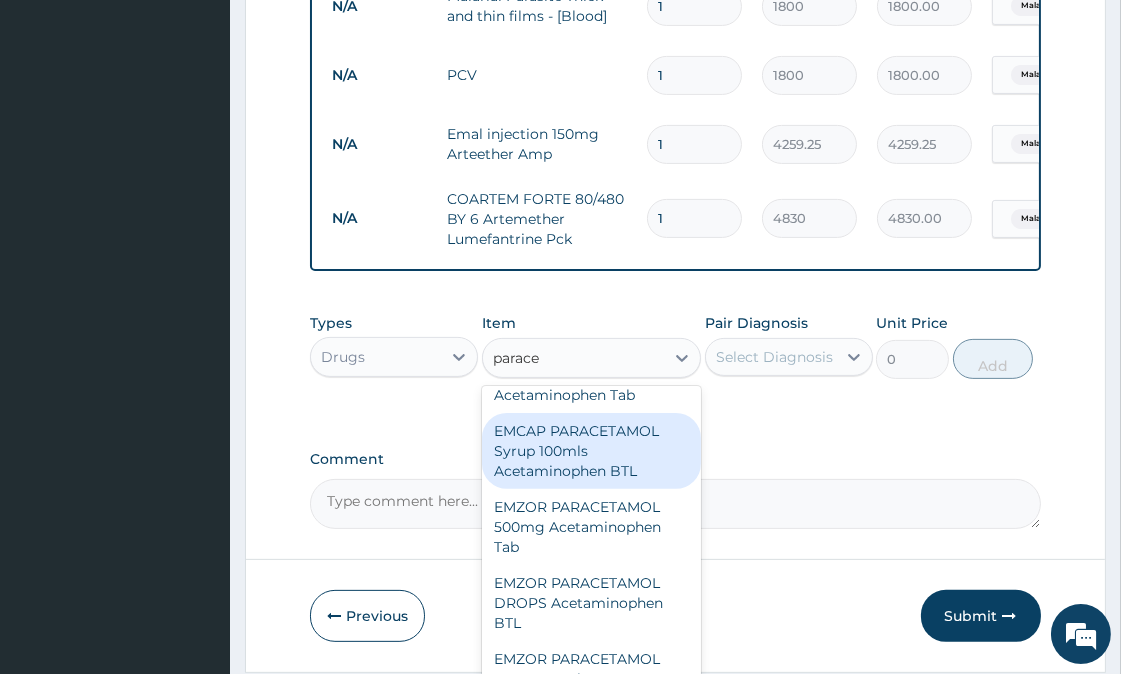 scroll, scrollTop: 222, scrollLeft: 0, axis: vertical 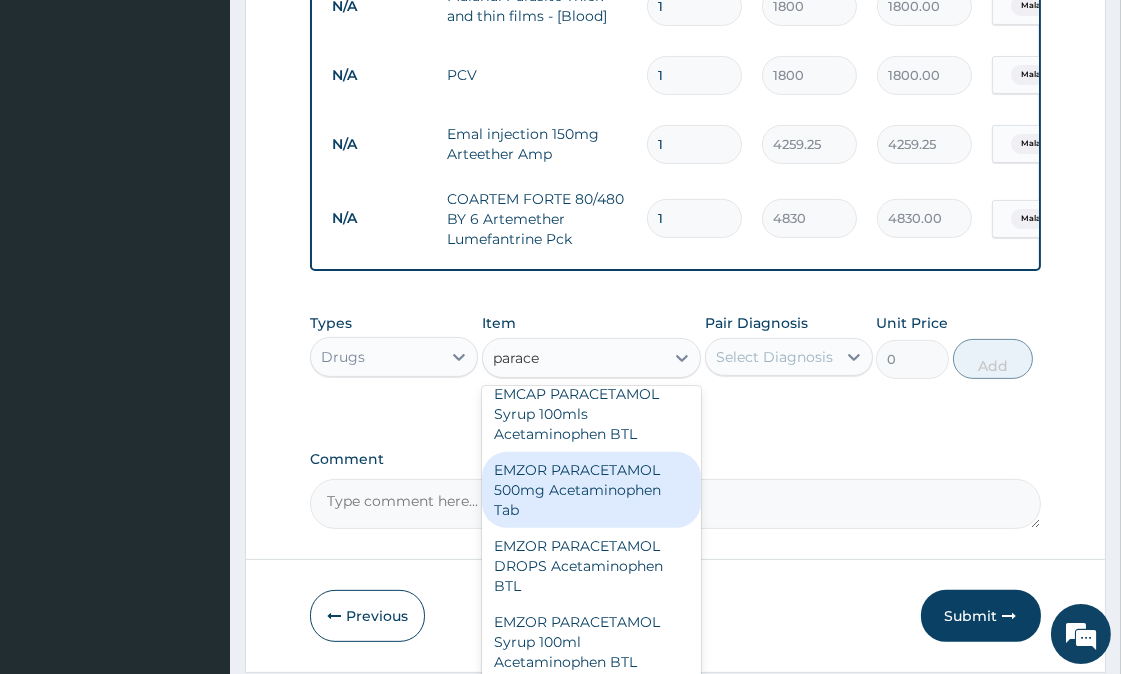 click on "EMZOR PARACETAMOL 500mg Acetaminophen Tab" at bounding box center (591, 490) 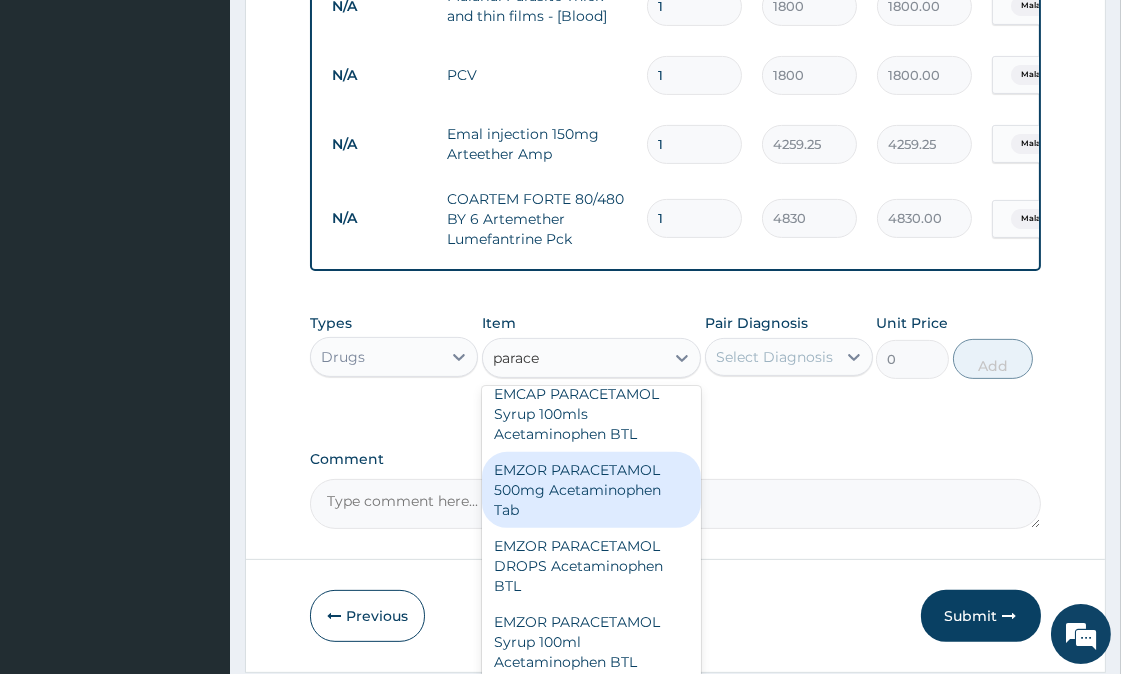 type 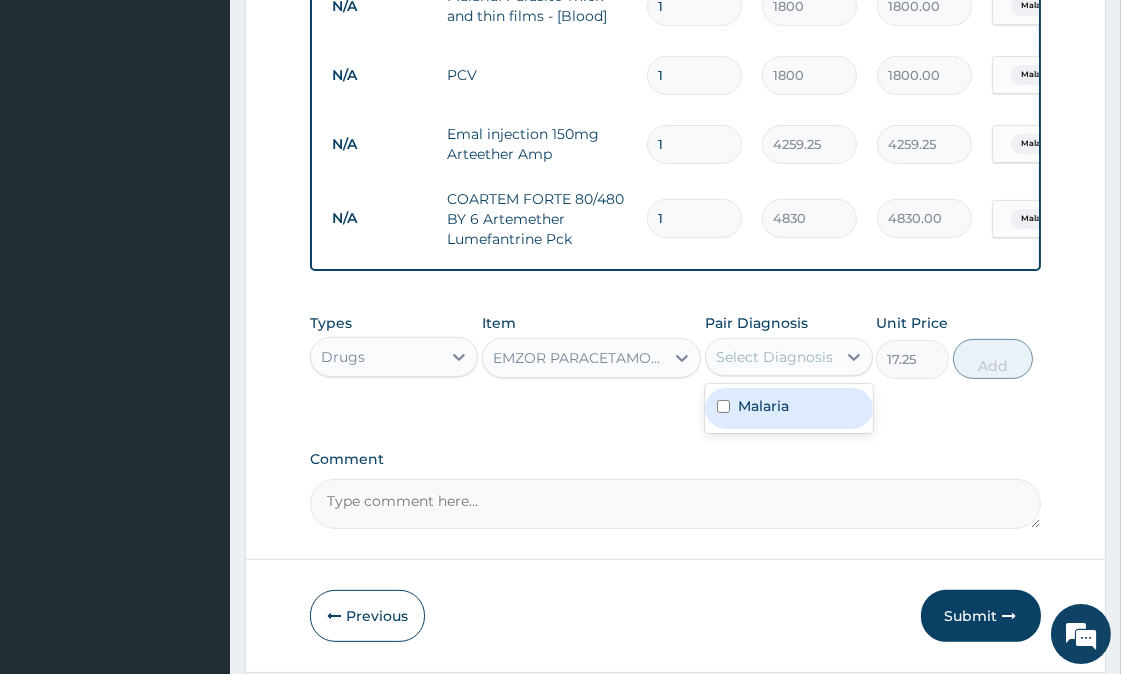 drag, startPoint x: 767, startPoint y: 364, endPoint x: 754, endPoint y: 395, distance: 33.61547 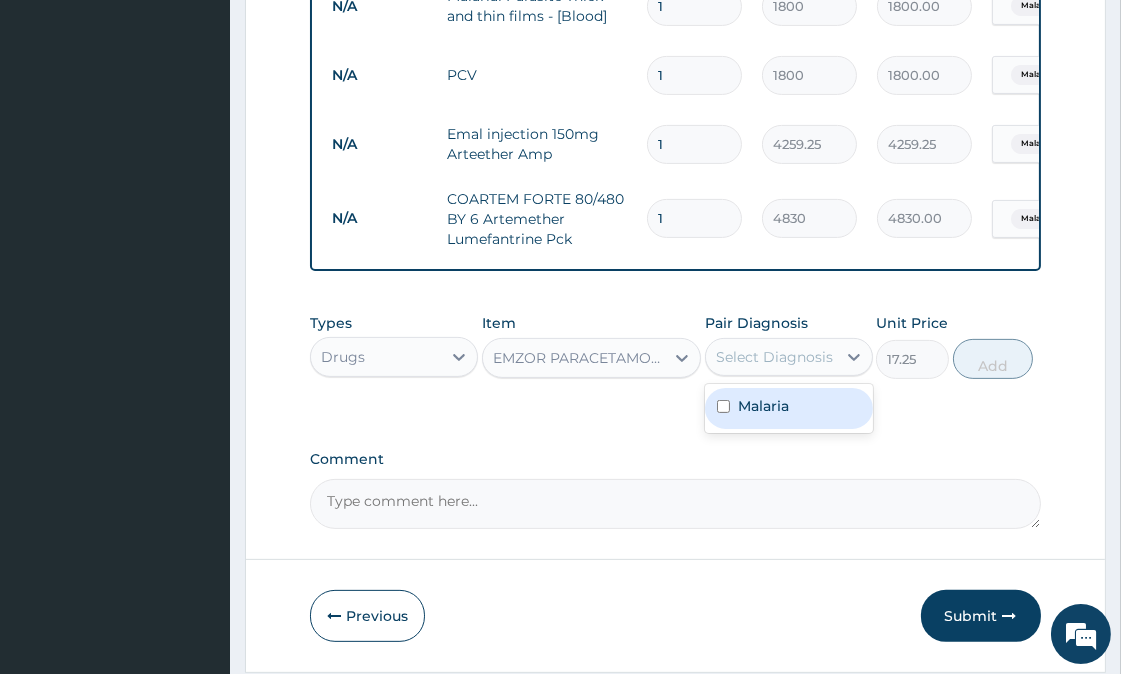 click on "Select Diagnosis" at bounding box center [774, 357] 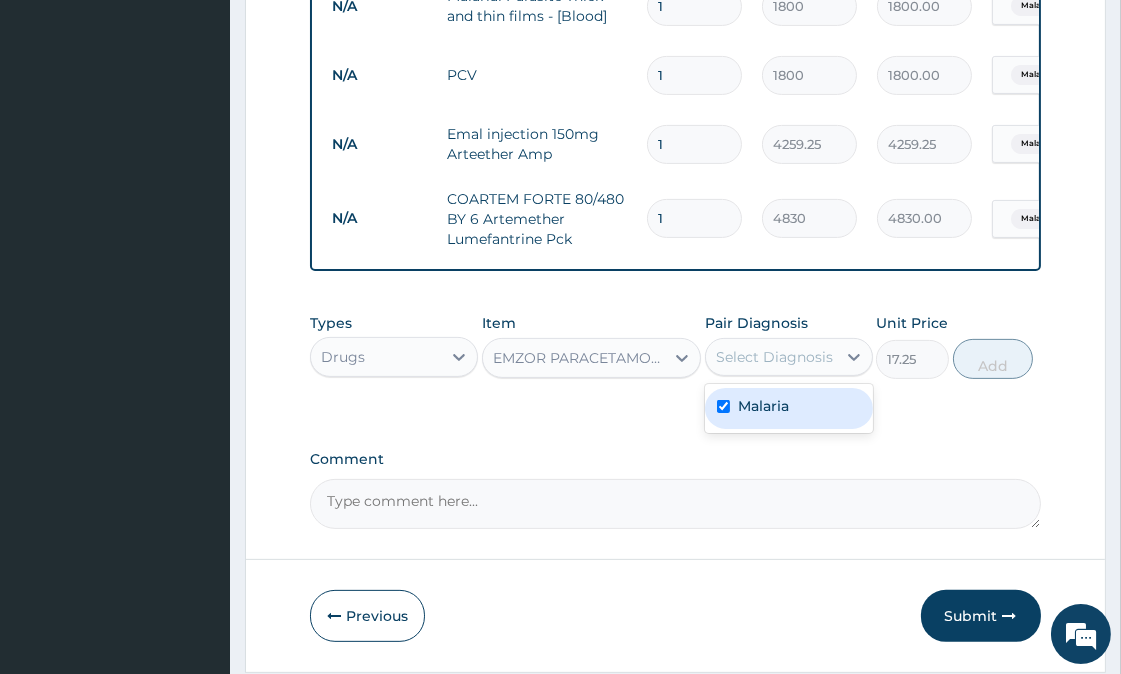 checkbox on "true" 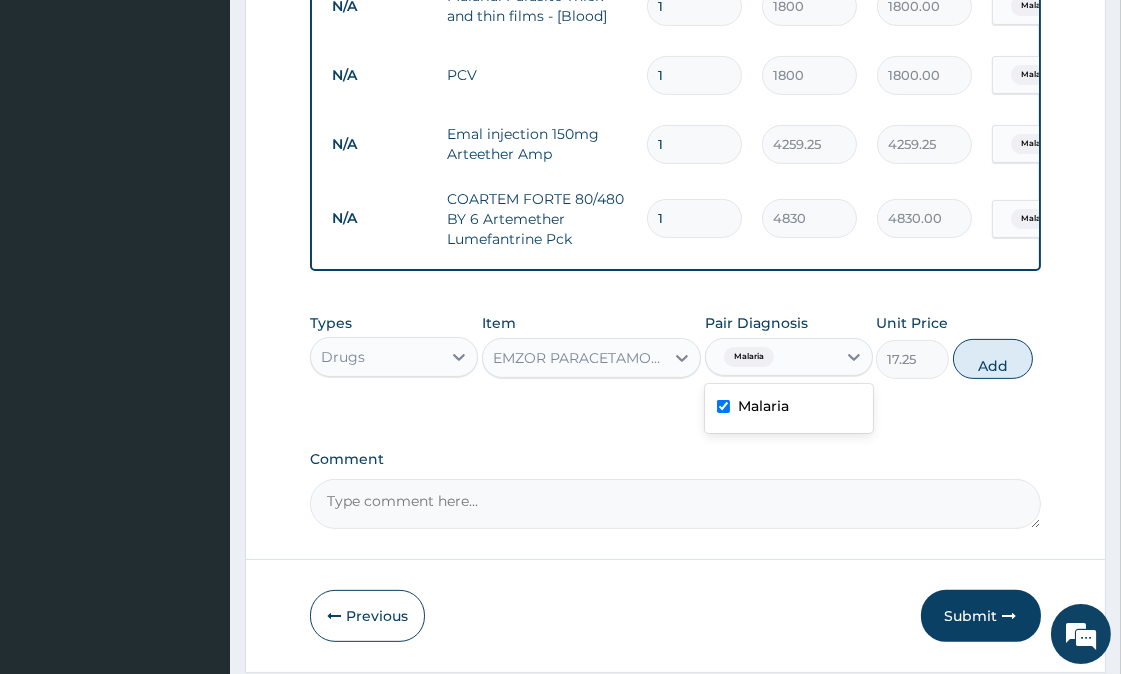 click on "Add" at bounding box center [993, 359] 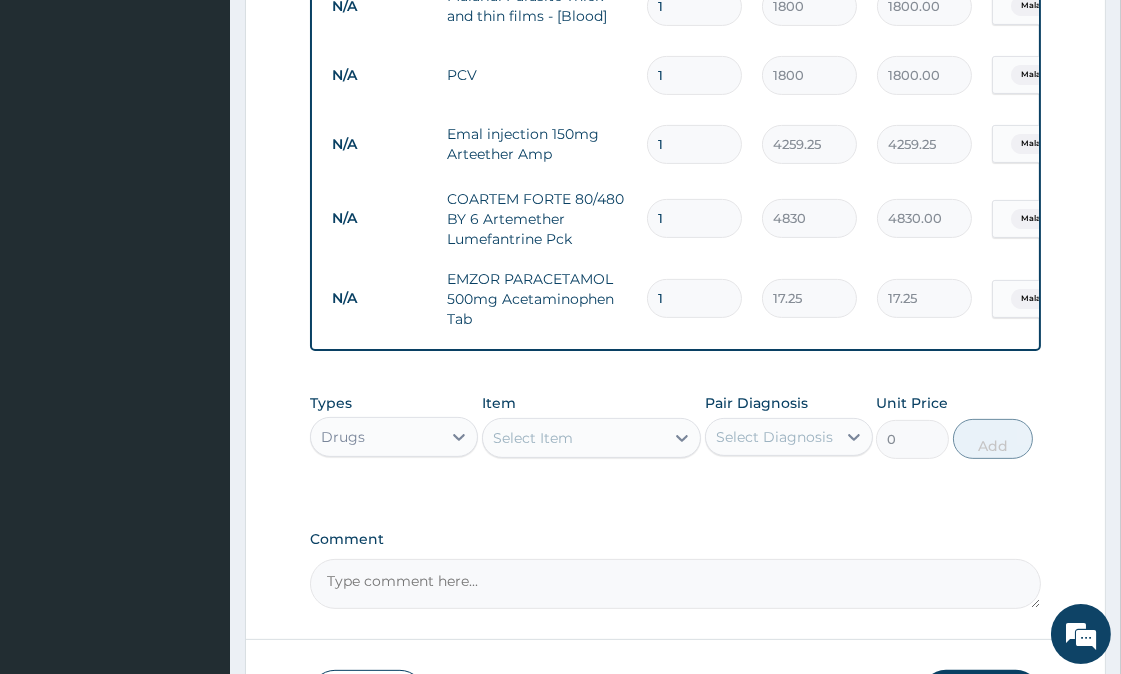 click on "Select Item" at bounding box center [573, 438] 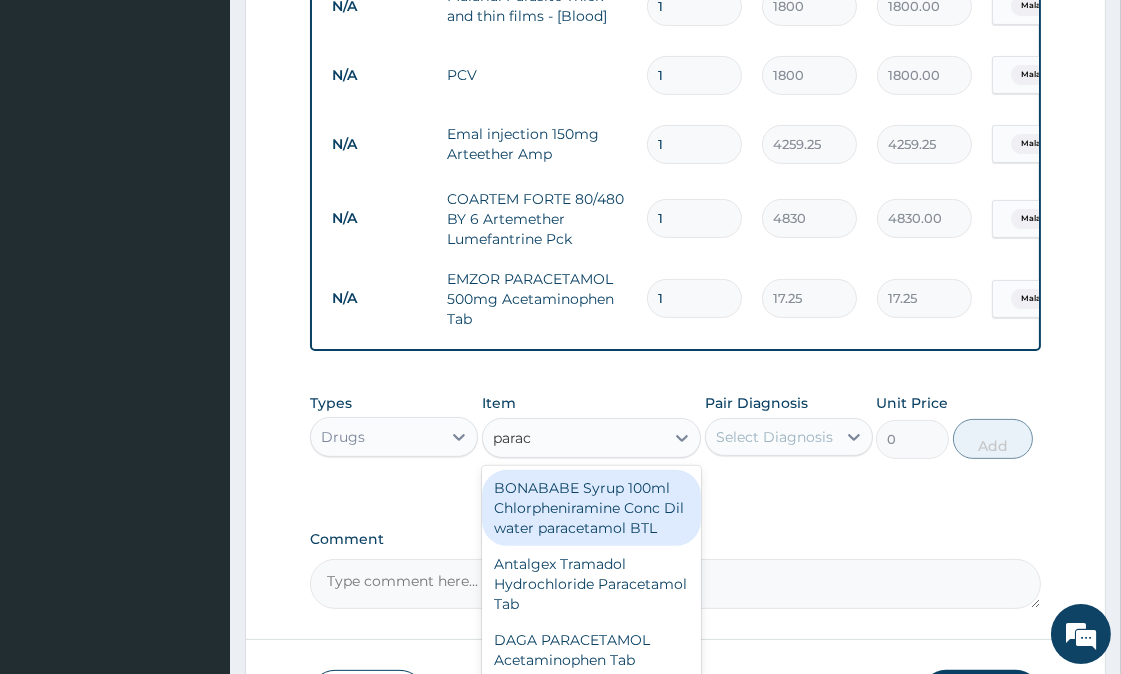 type on "parace" 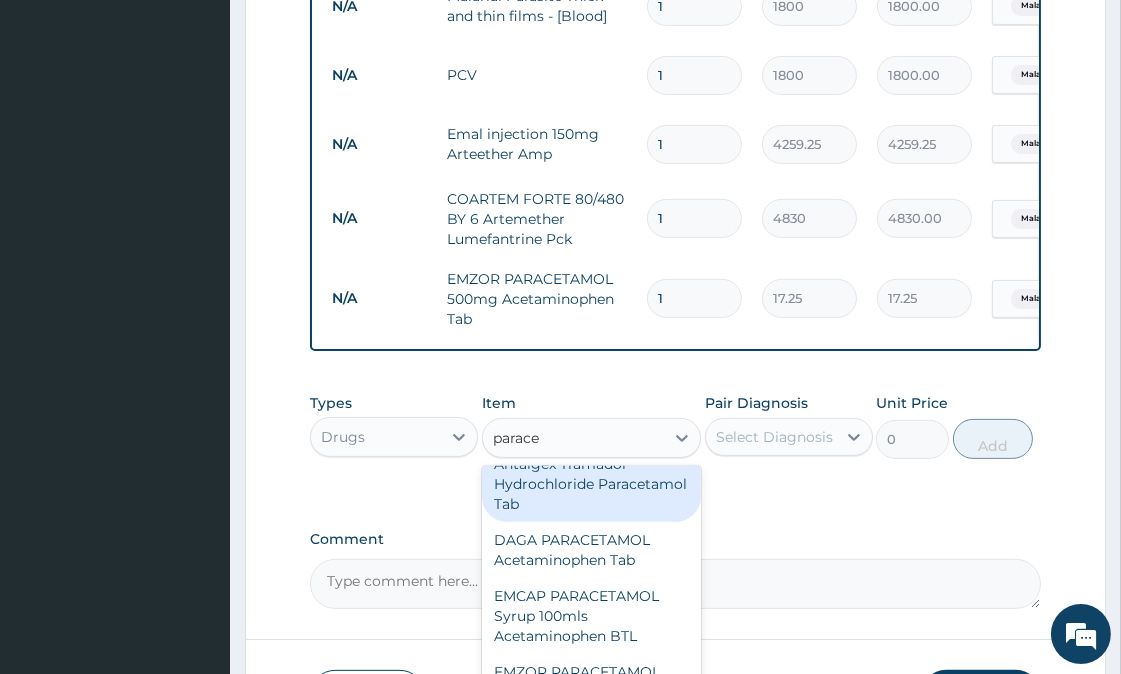 scroll, scrollTop: 111, scrollLeft: 0, axis: vertical 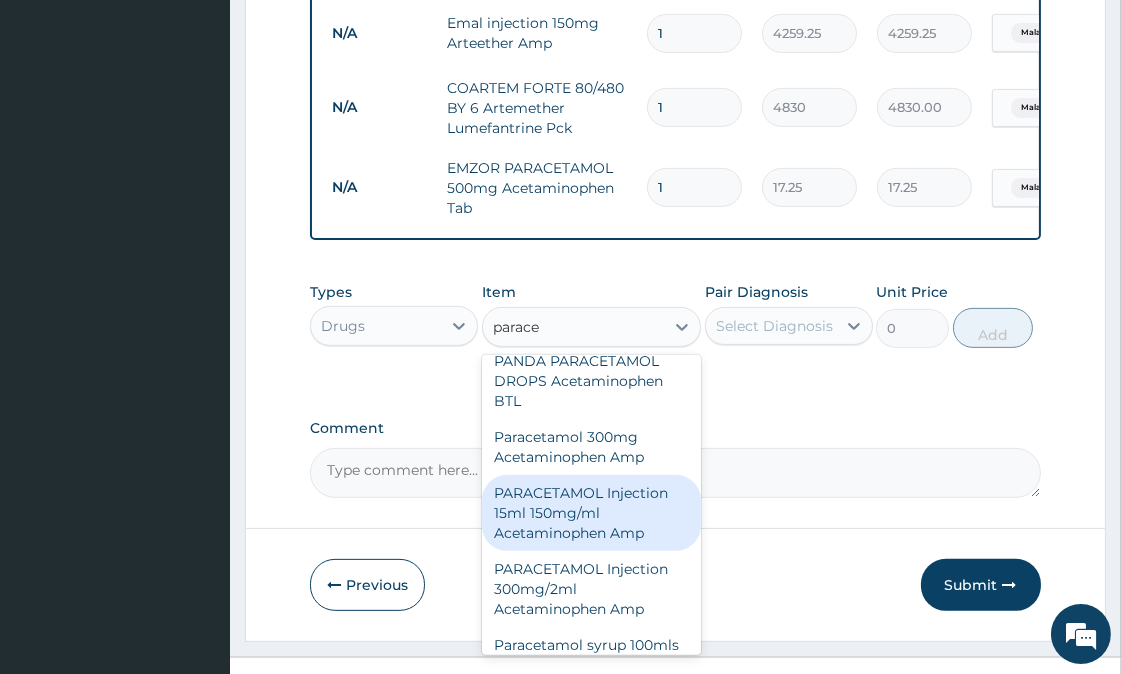 click on "PARACETAMOL Injection 15ml 150mg/ml Acetaminophen Amp" at bounding box center (591, 513) 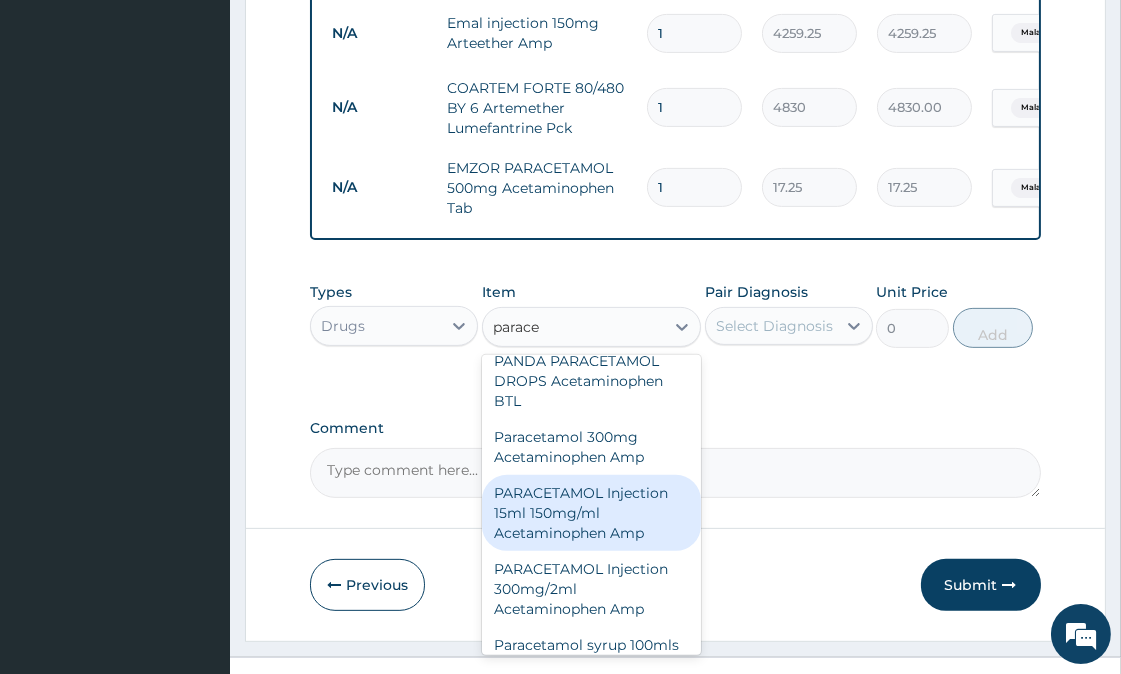 type 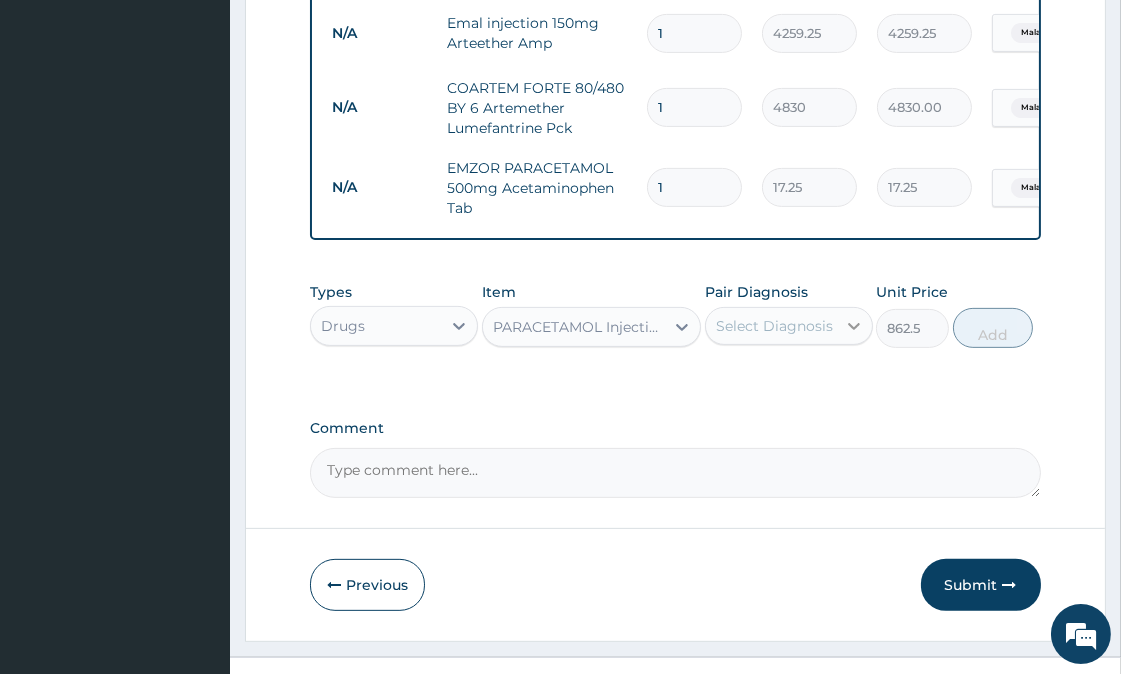 click at bounding box center (854, 326) 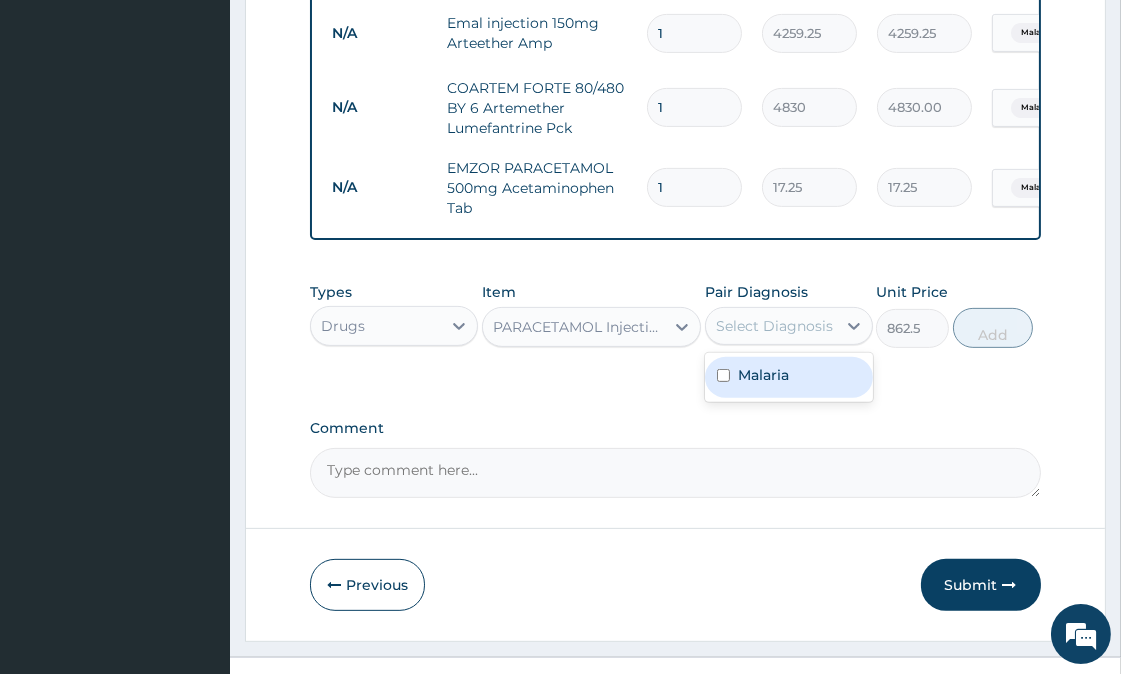 click at bounding box center (723, 375) 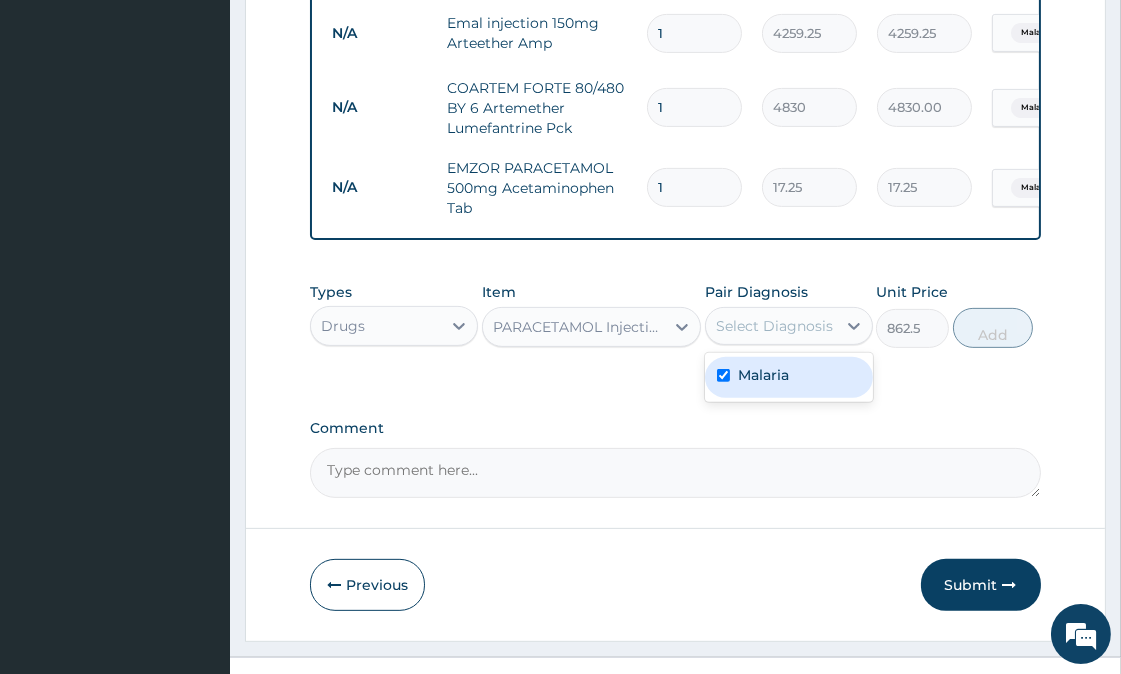 checkbox on "true" 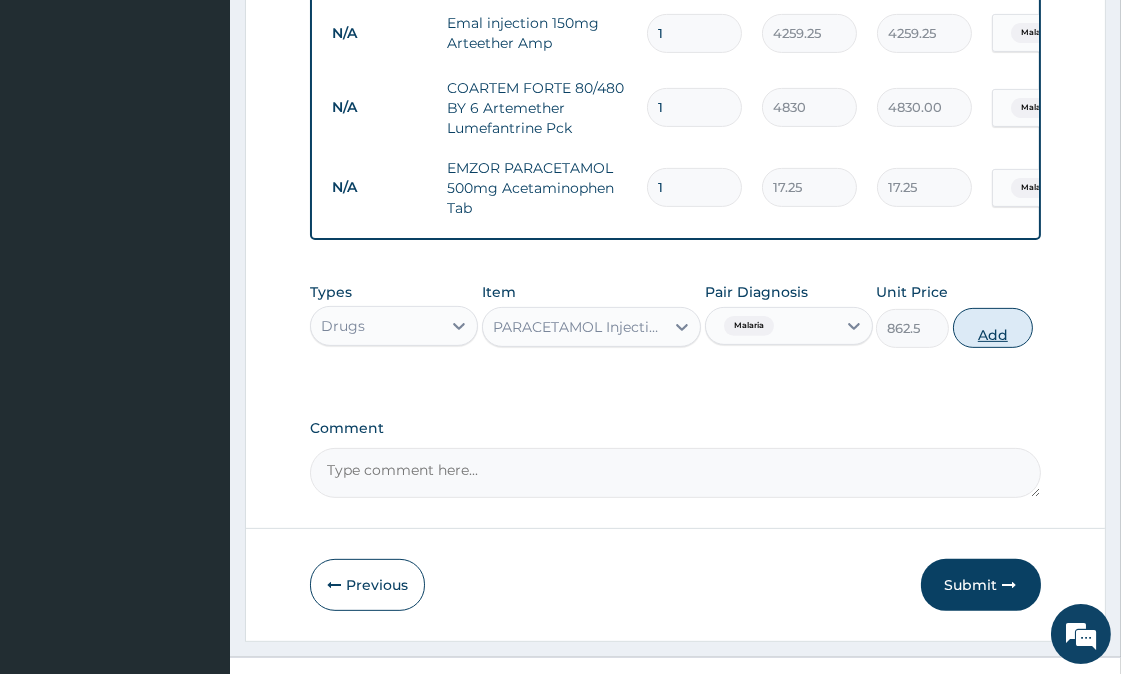 click on "Add" at bounding box center (993, 328) 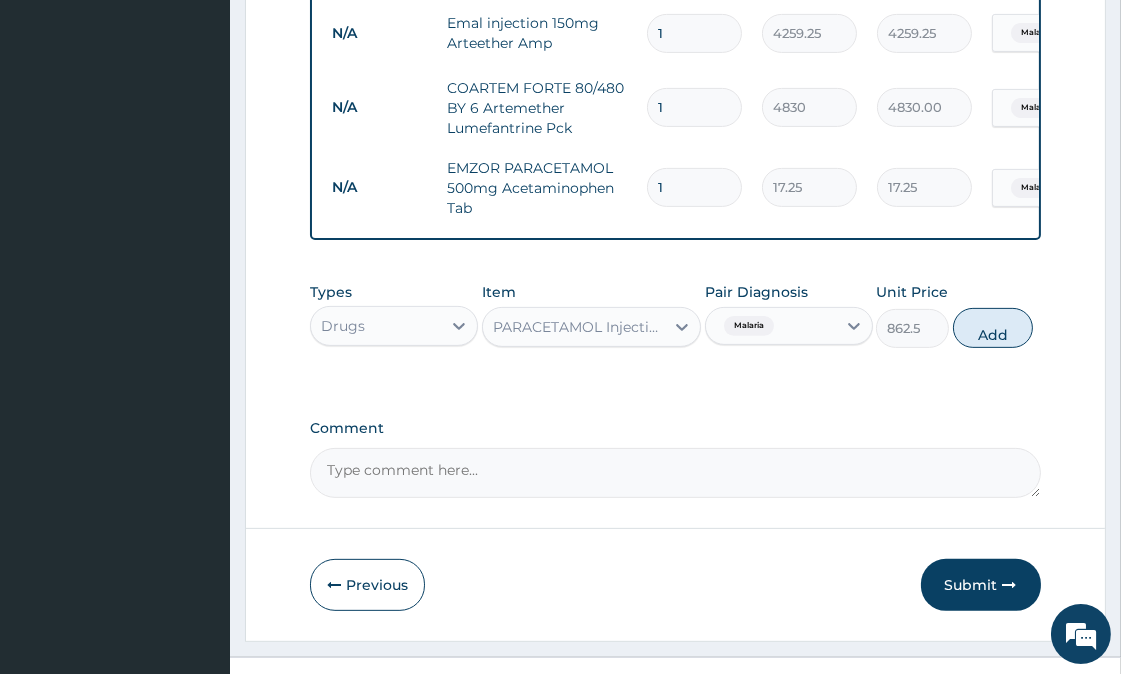 type on "0" 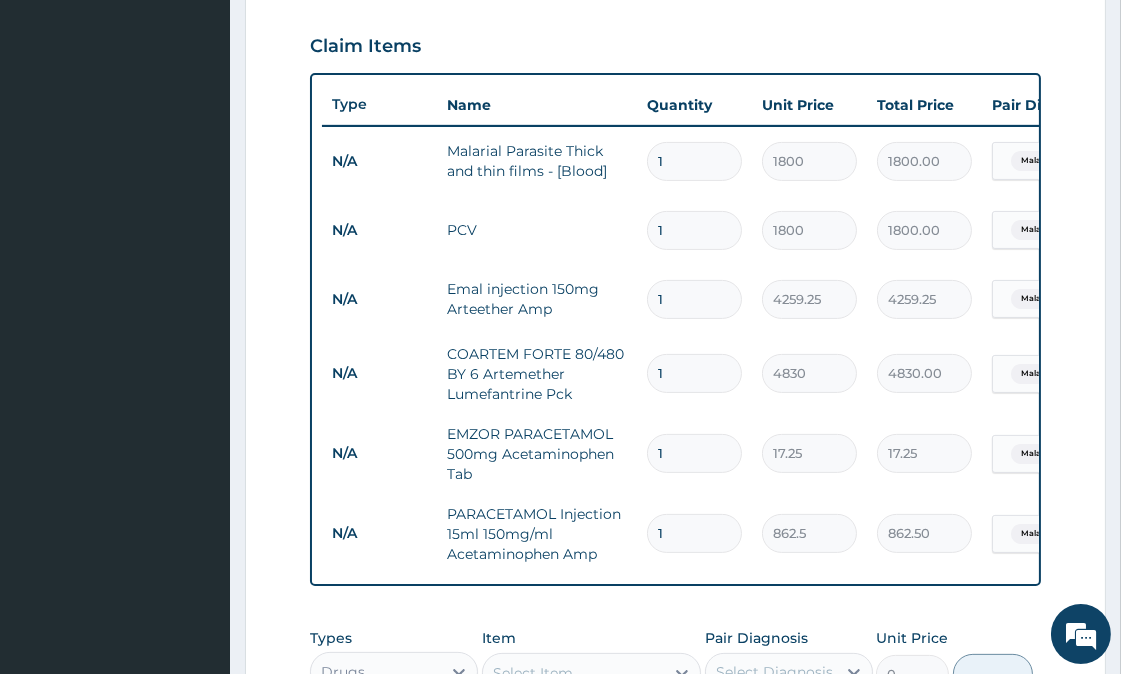 scroll, scrollTop: 715, scrollLeft: 0, axis: vertical 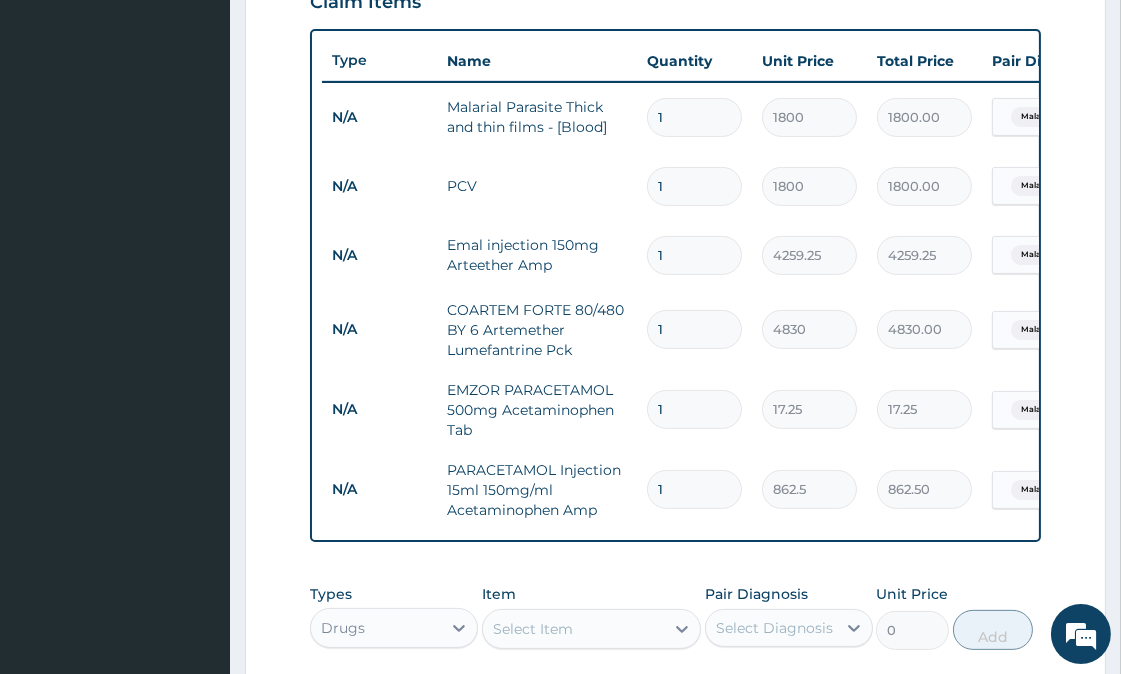 click on "1" at bounding box center [694, 255] 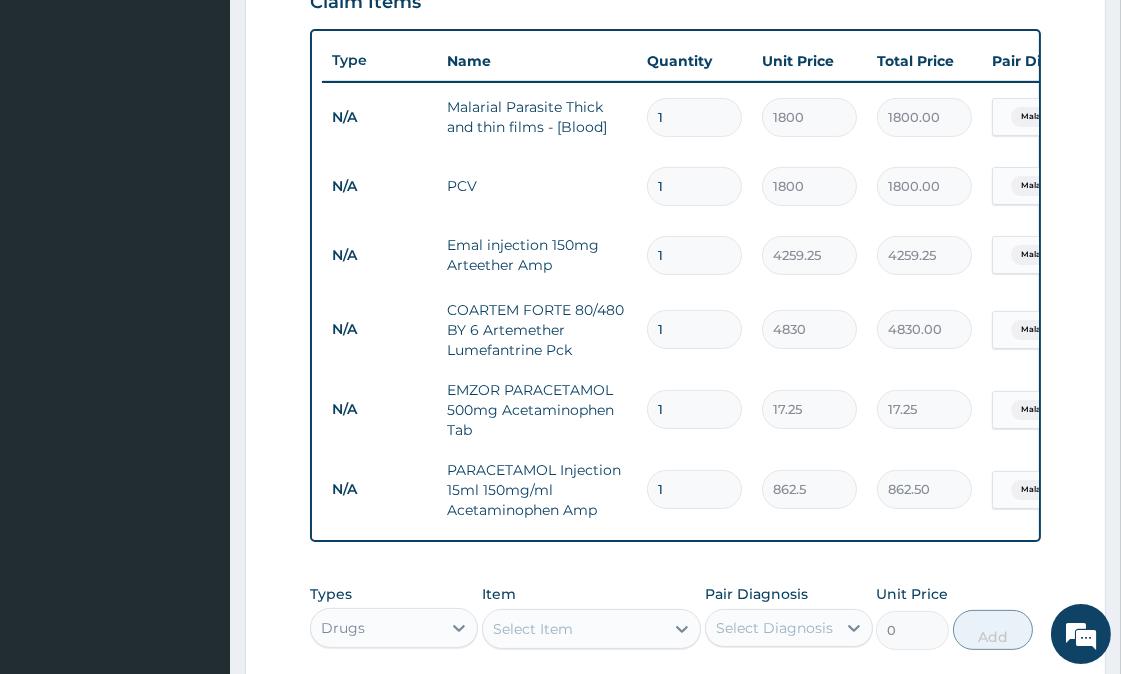 type 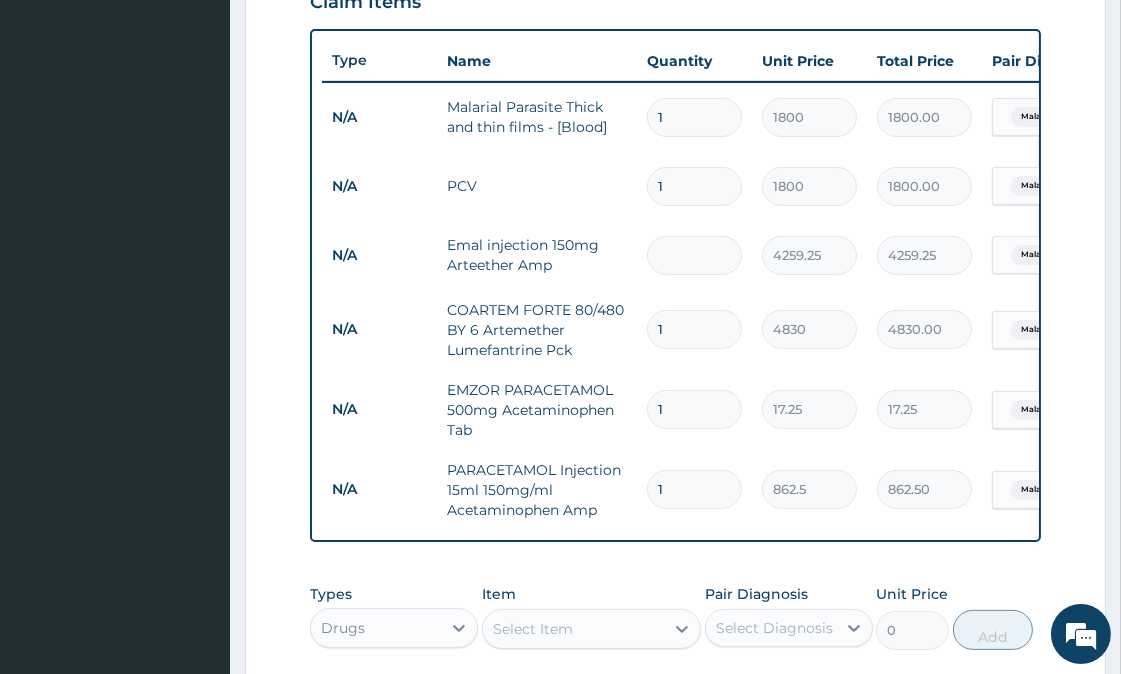 type on "0.00" 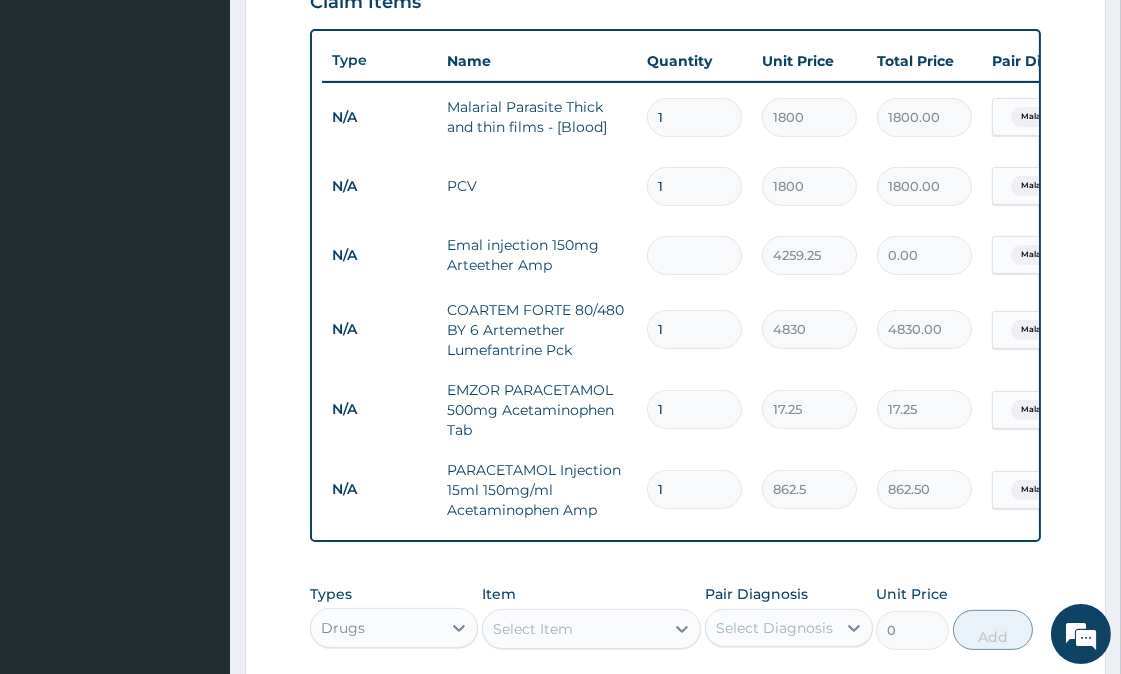 type on "3" 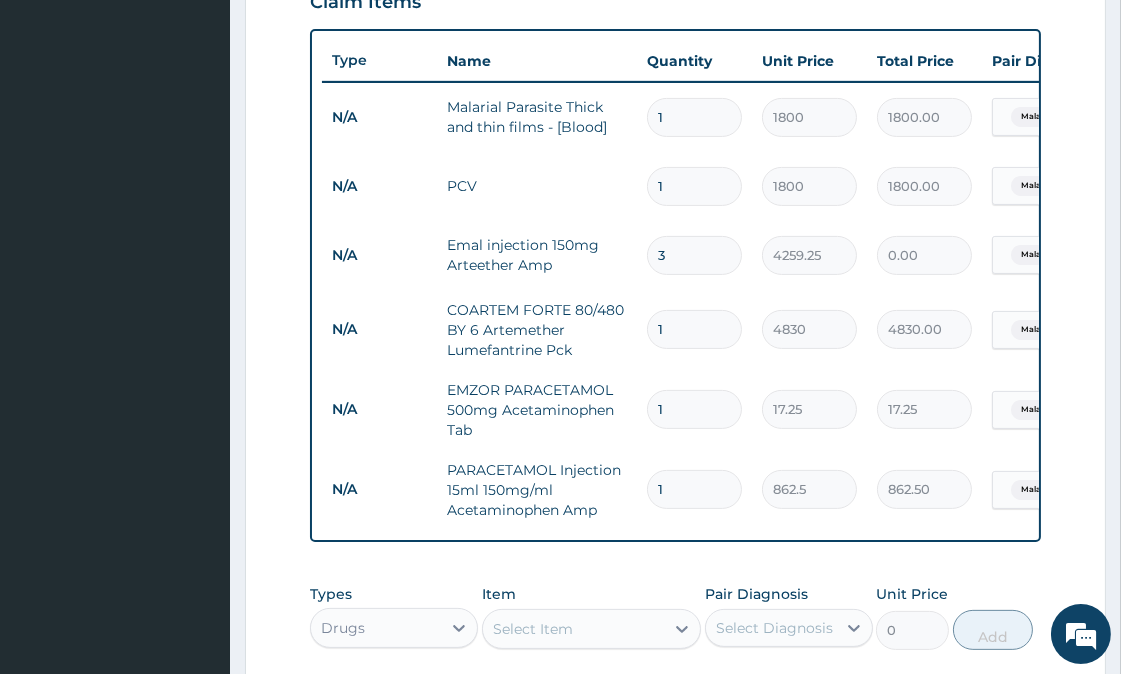 type on "12777.75" 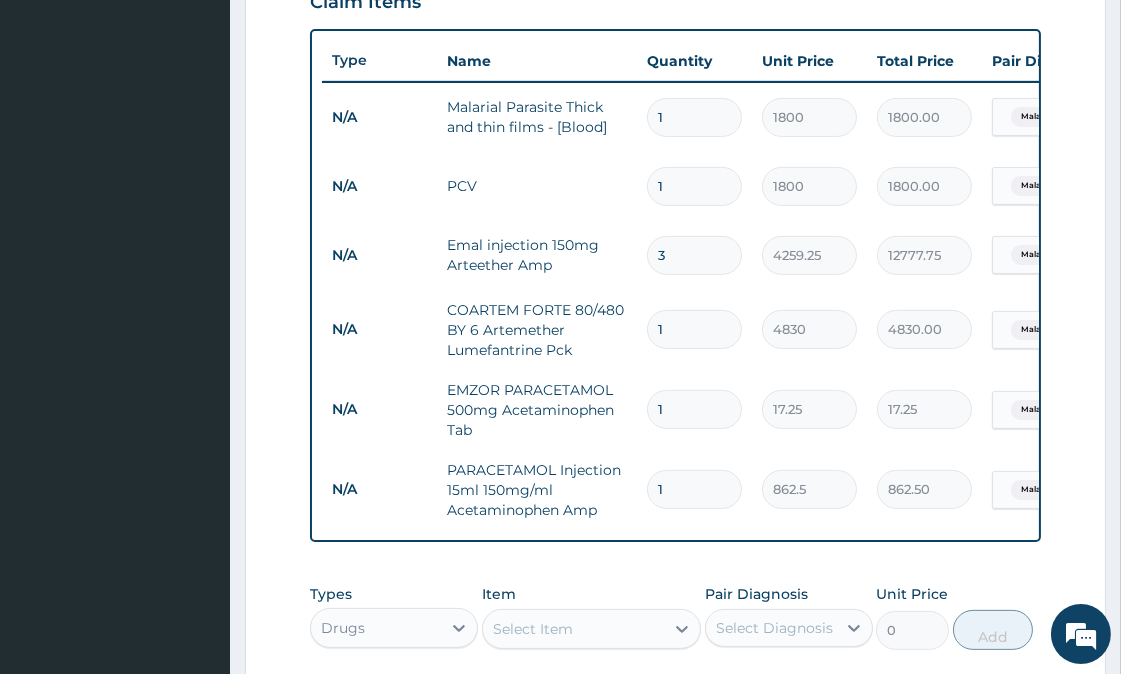 type on "3" 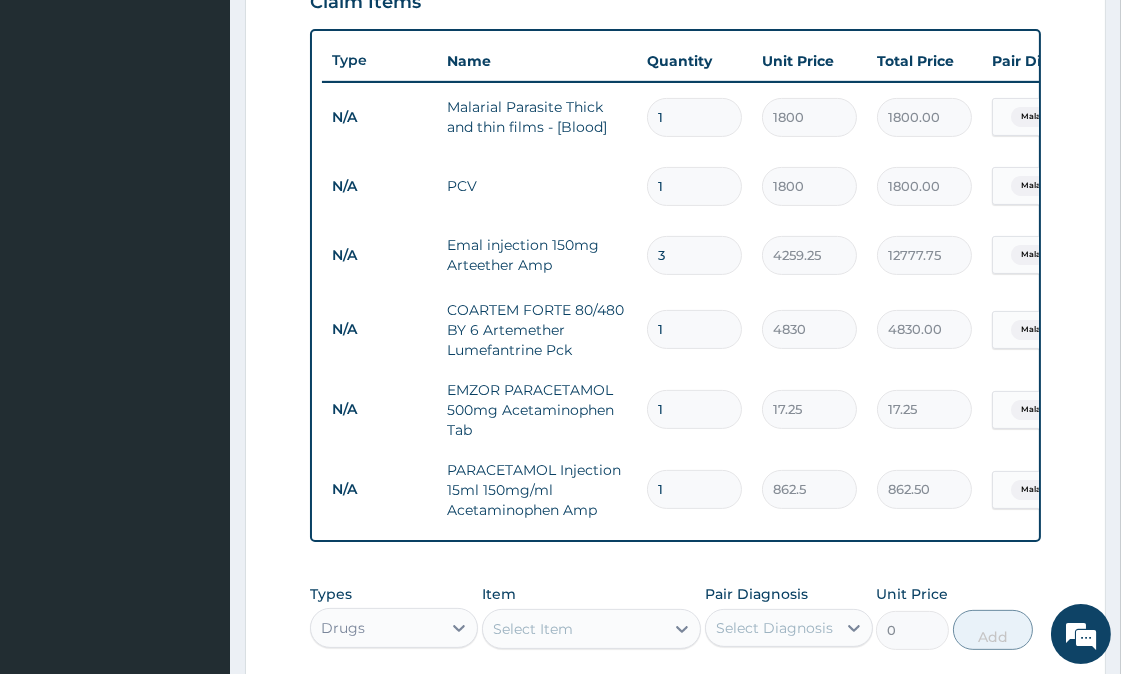 click on "1" at bounding box center (694, 329) 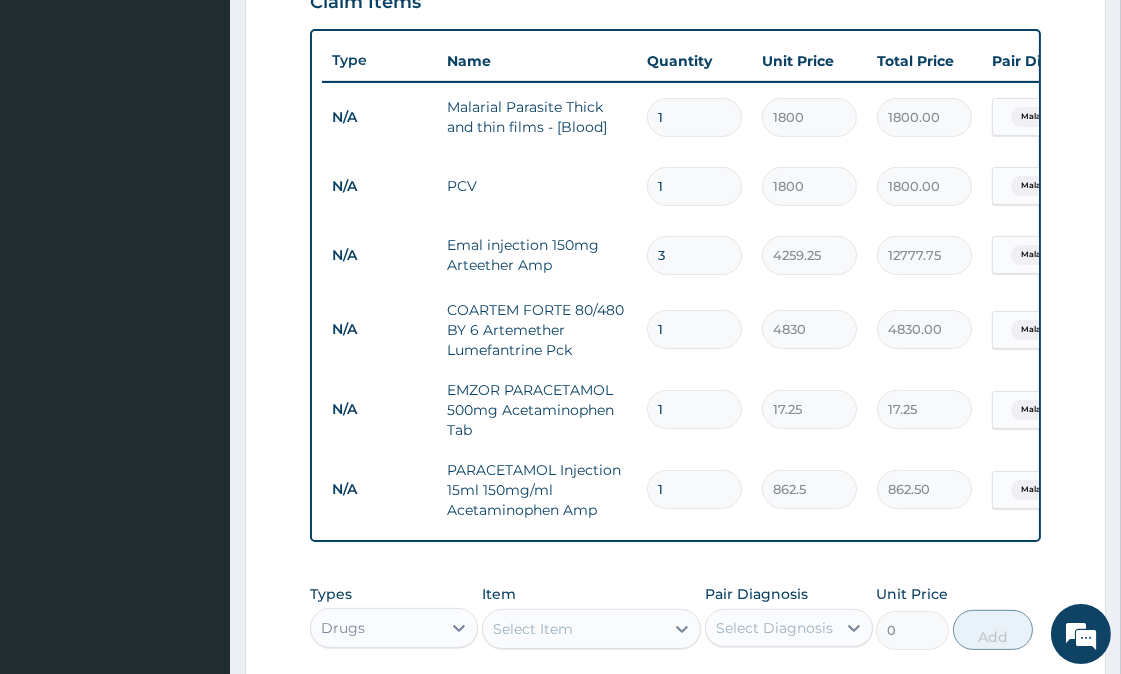 type 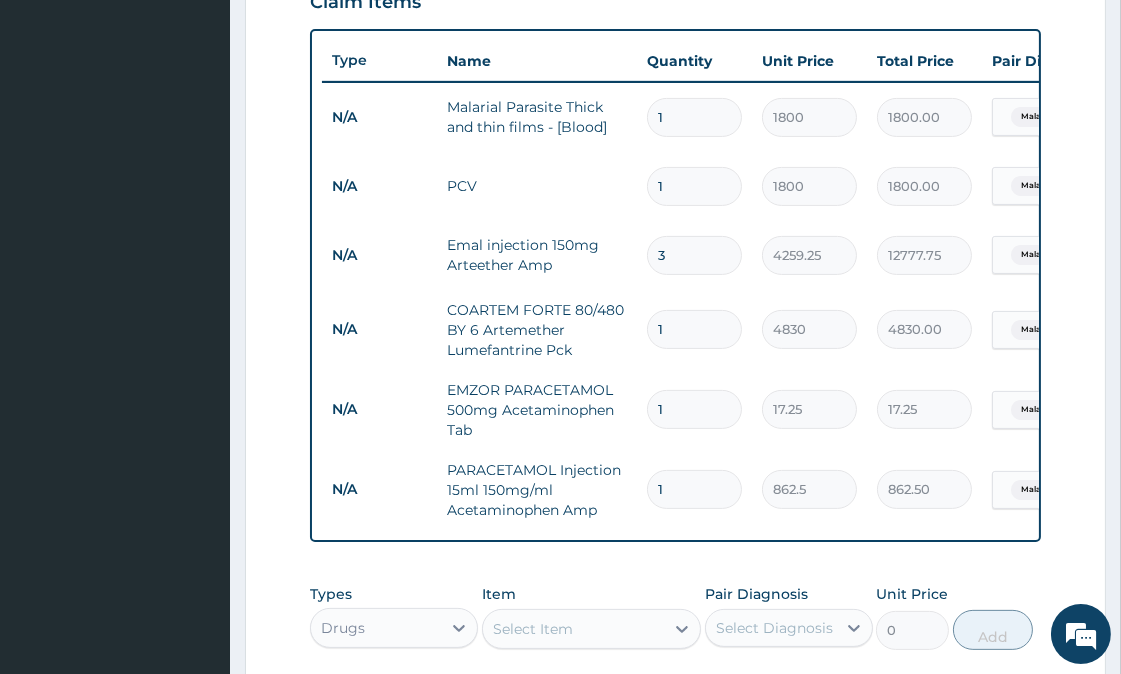 type on "0.00" 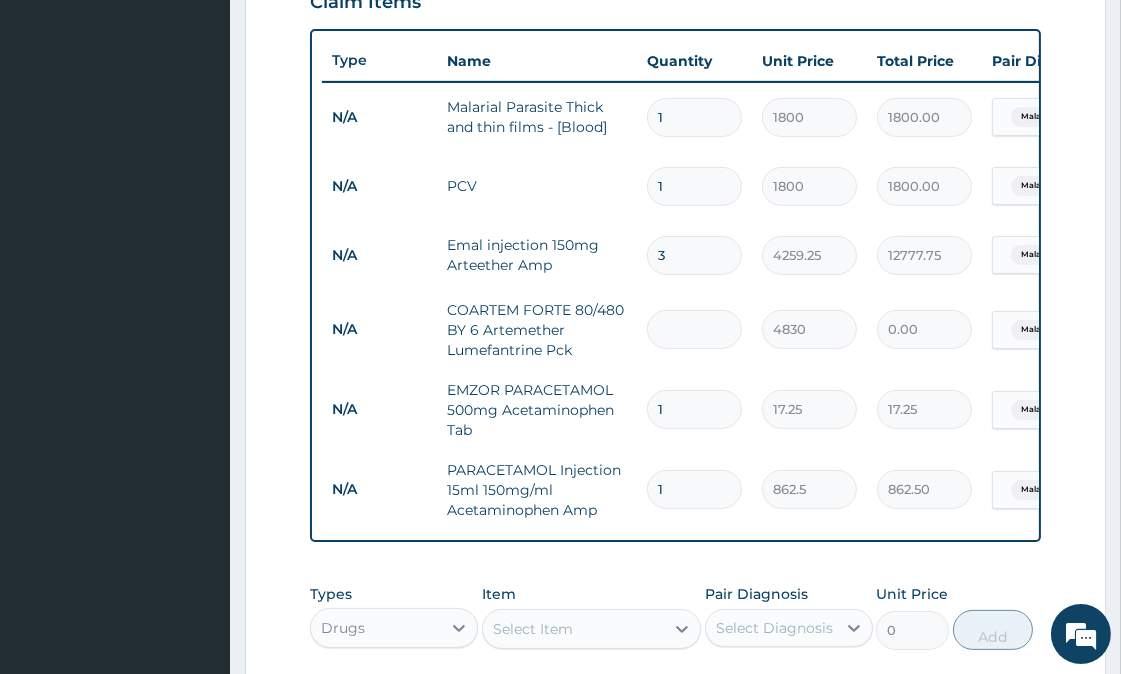 type on "6" 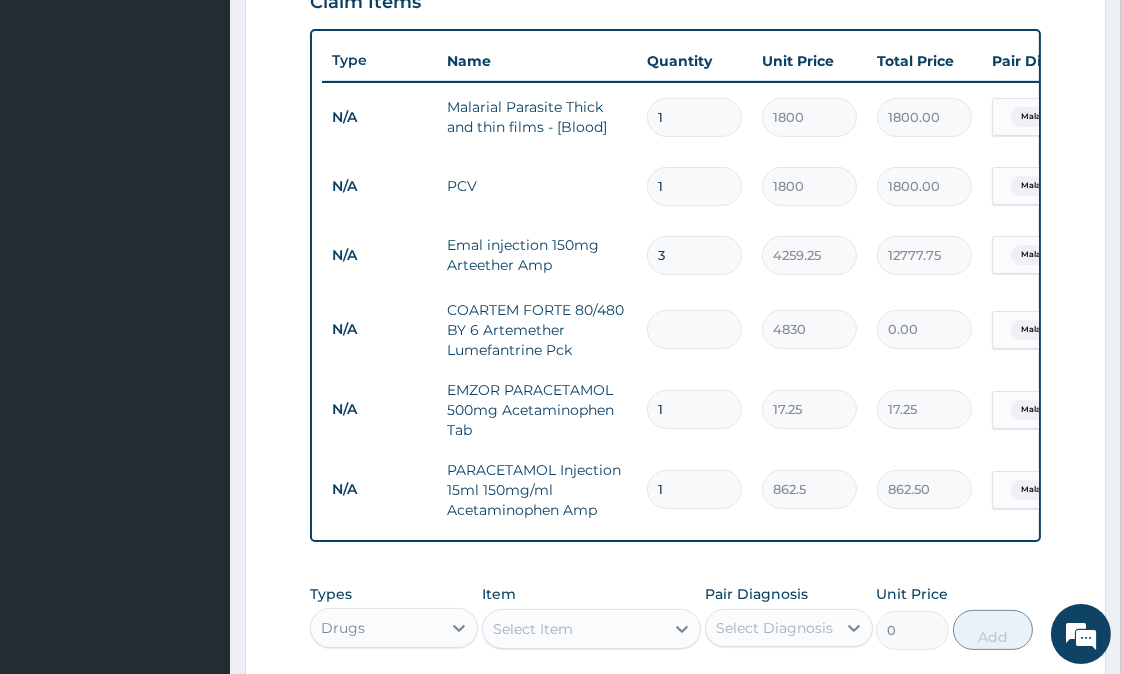 type on "28980.00" 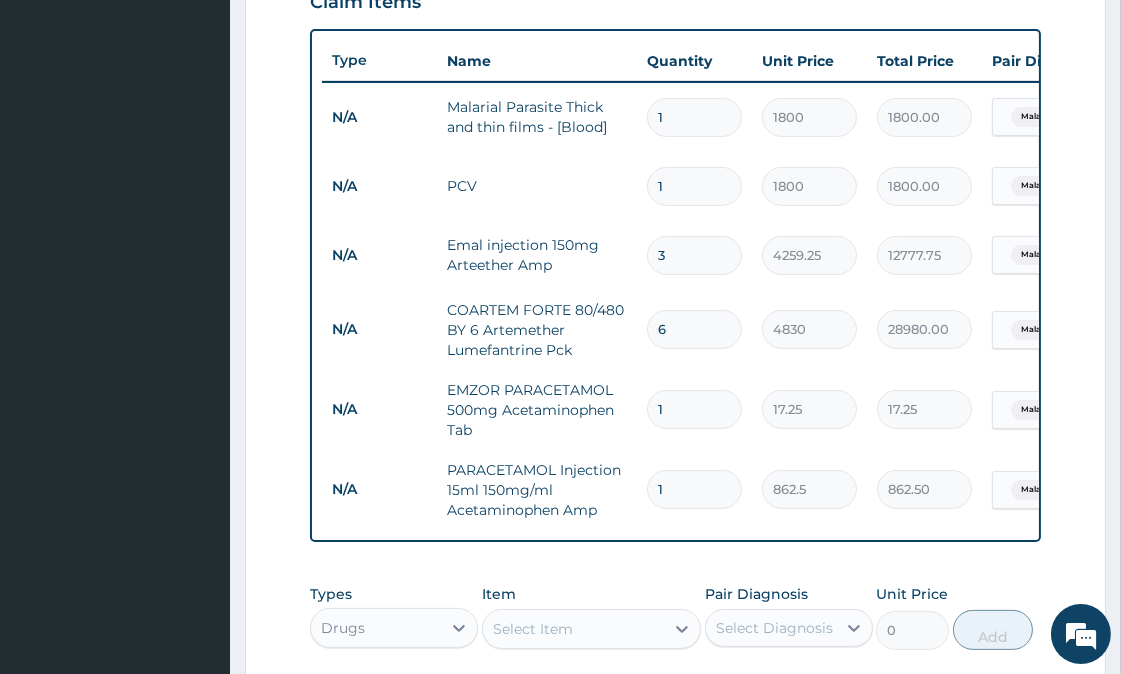 type on "6" 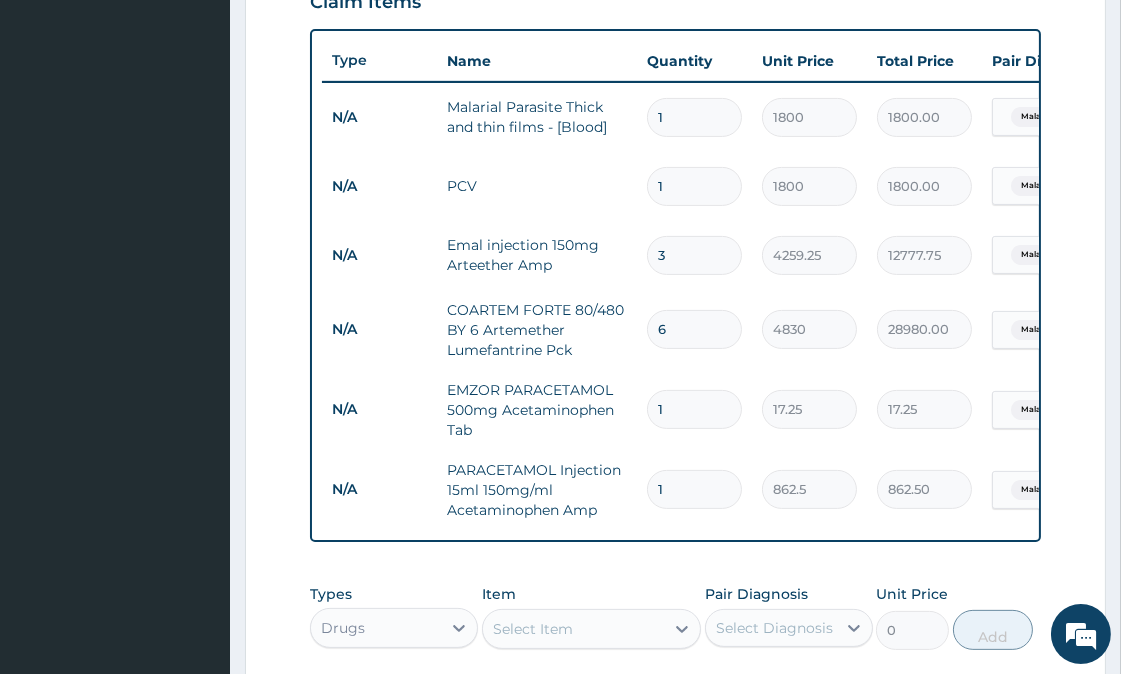 type 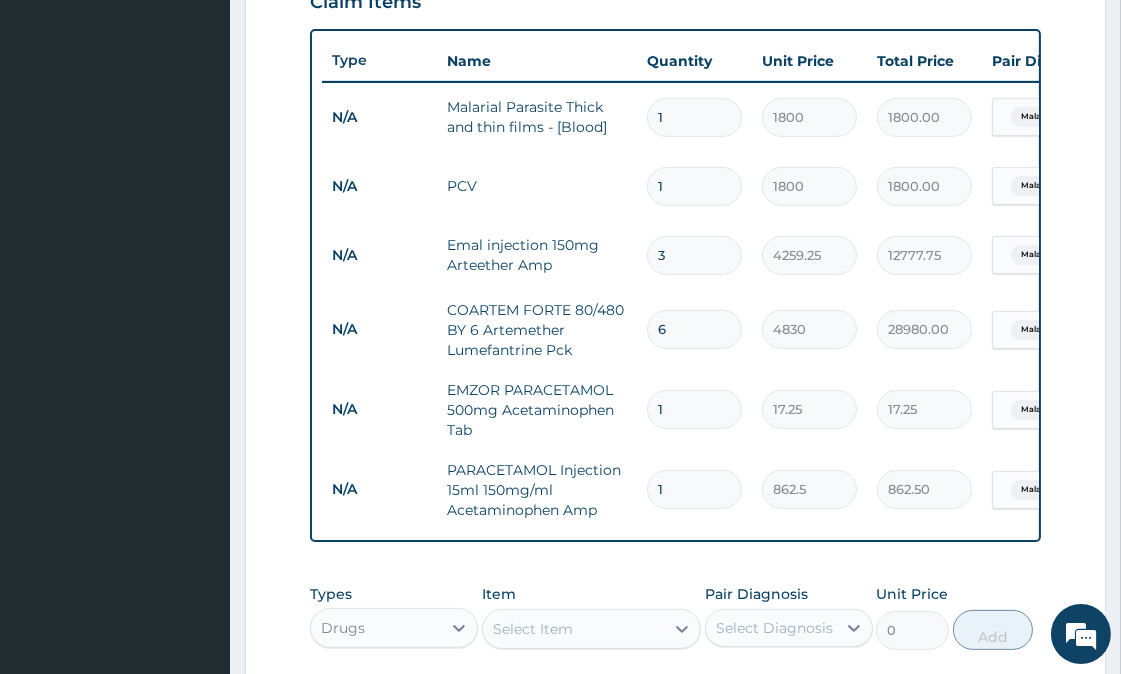 type on "0.00" 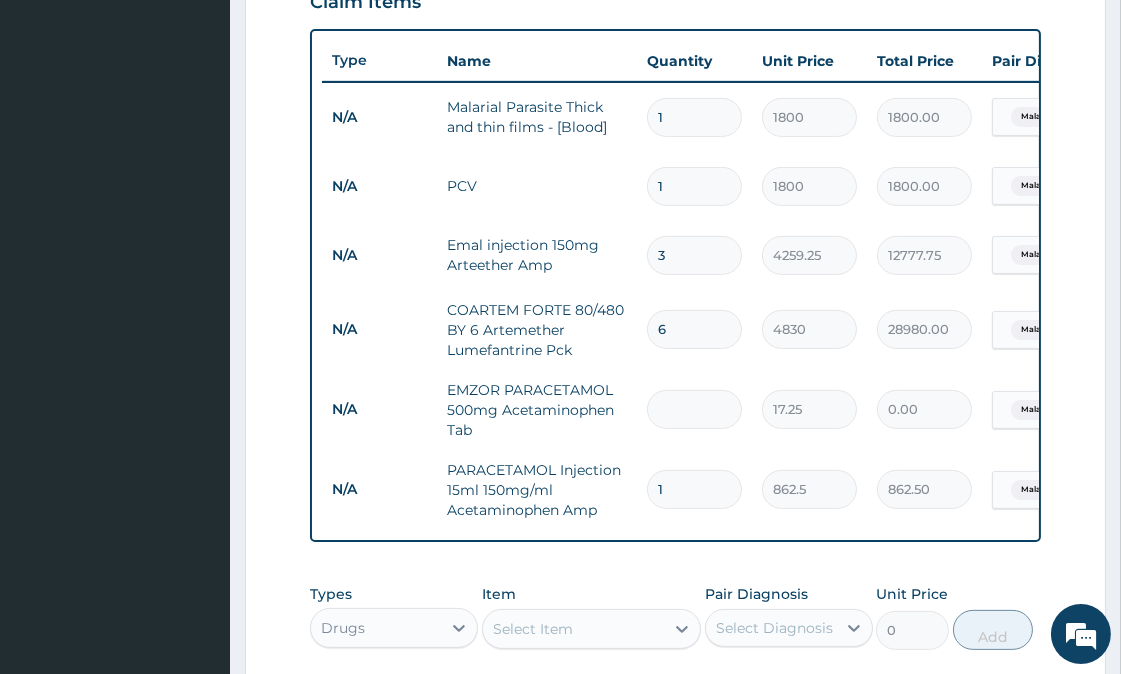 type on "3" 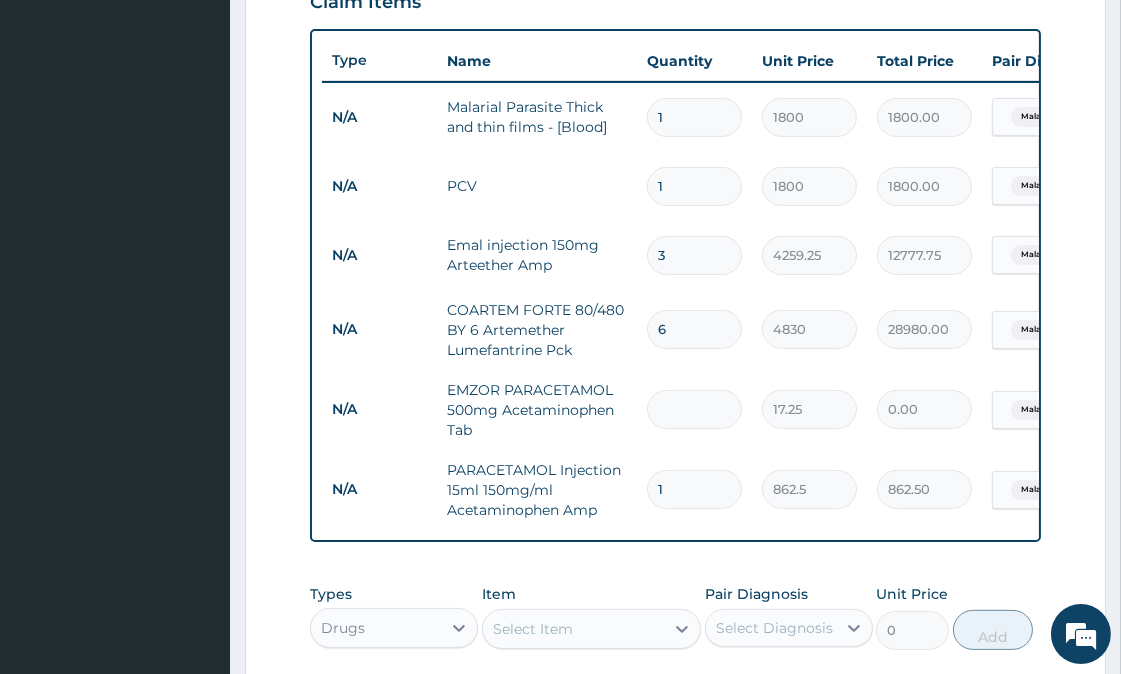 type on "51.75" 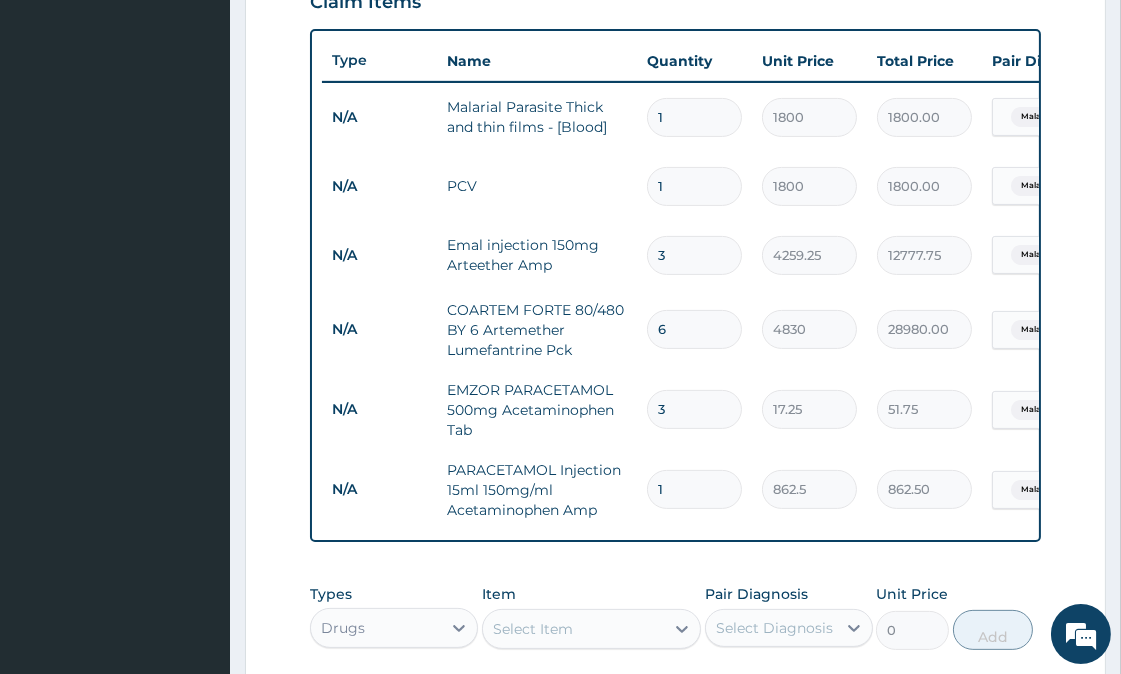 type on "30" 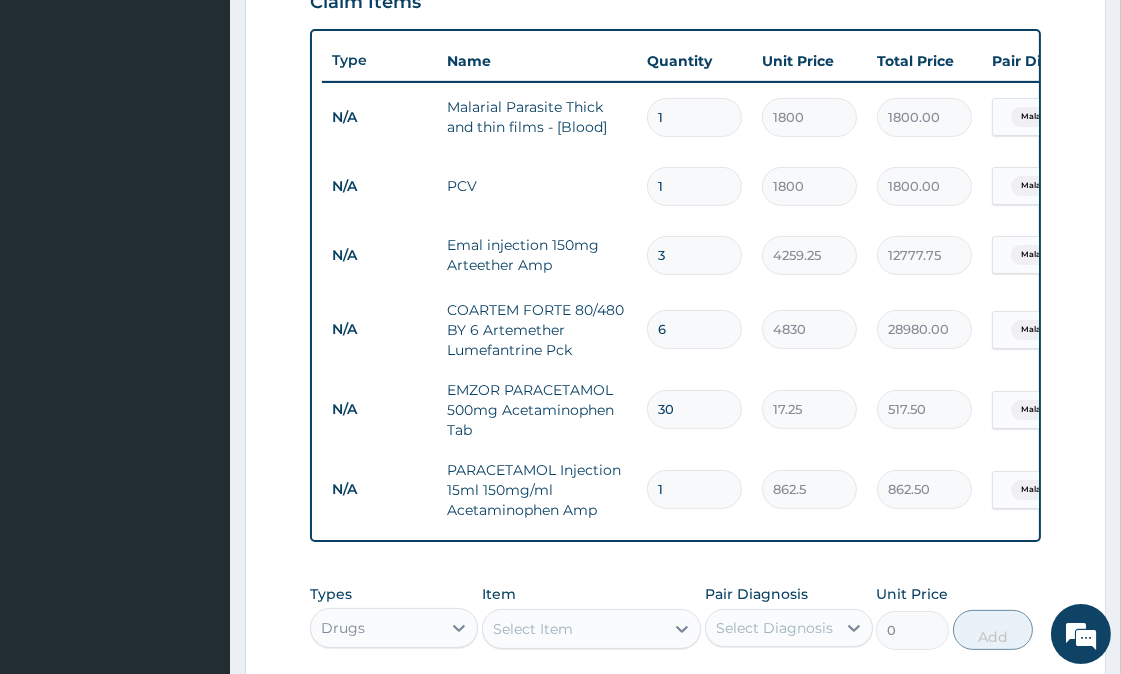 type on "30" 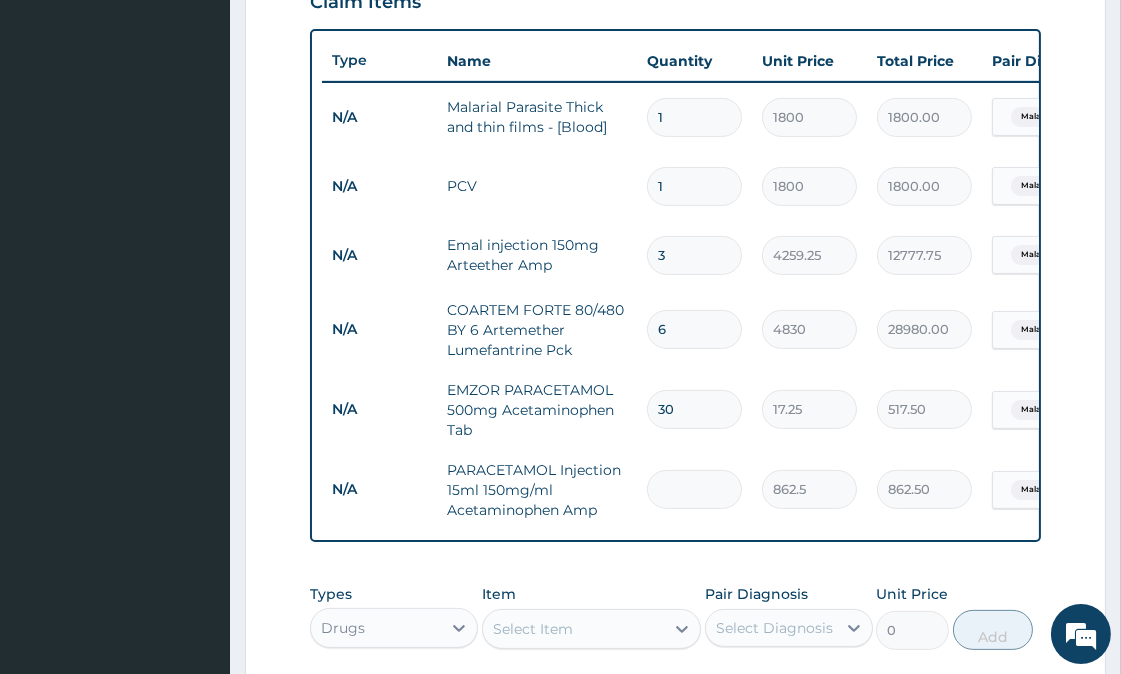 type on "0.00" 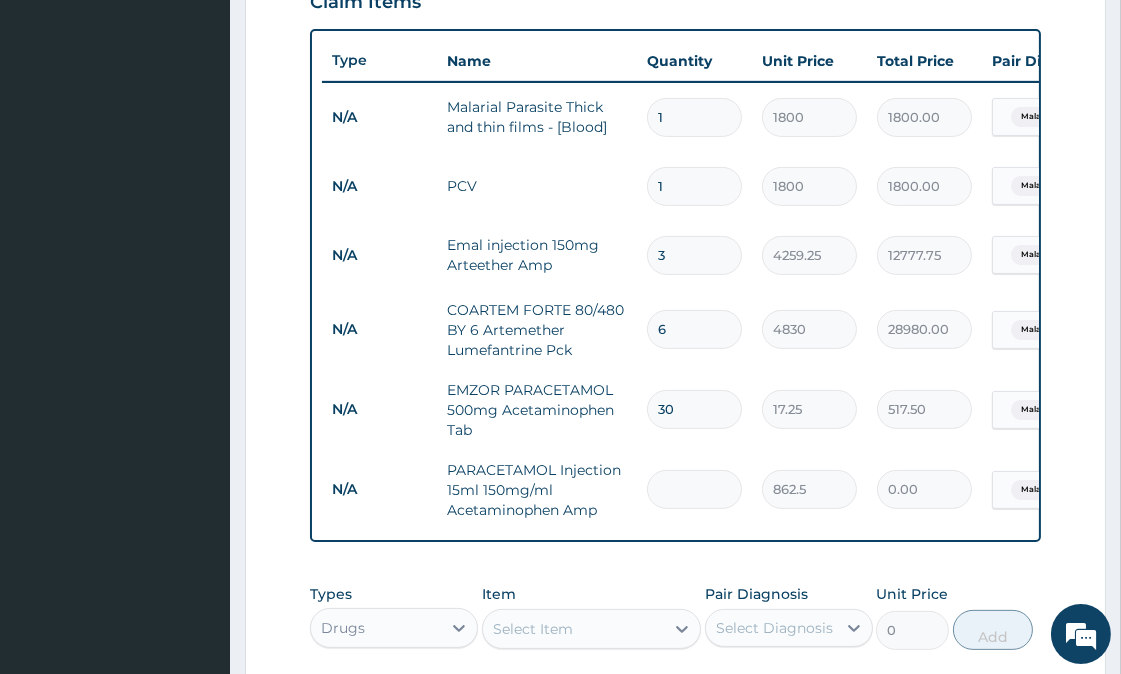 type on "4" 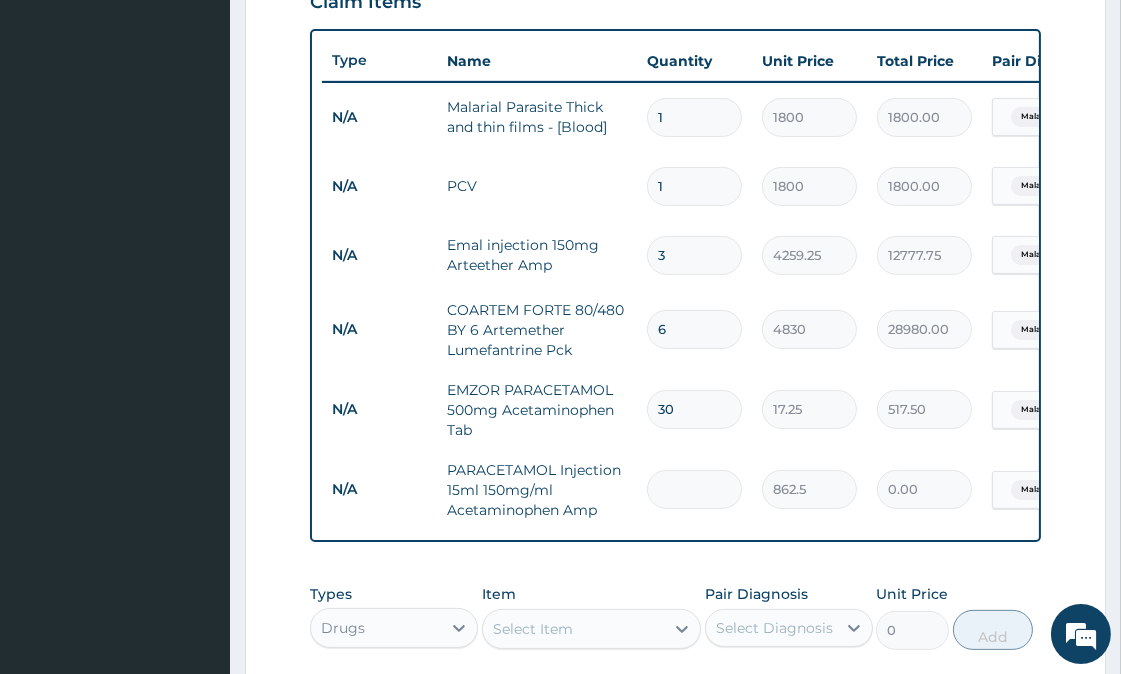 type on "3450.00" 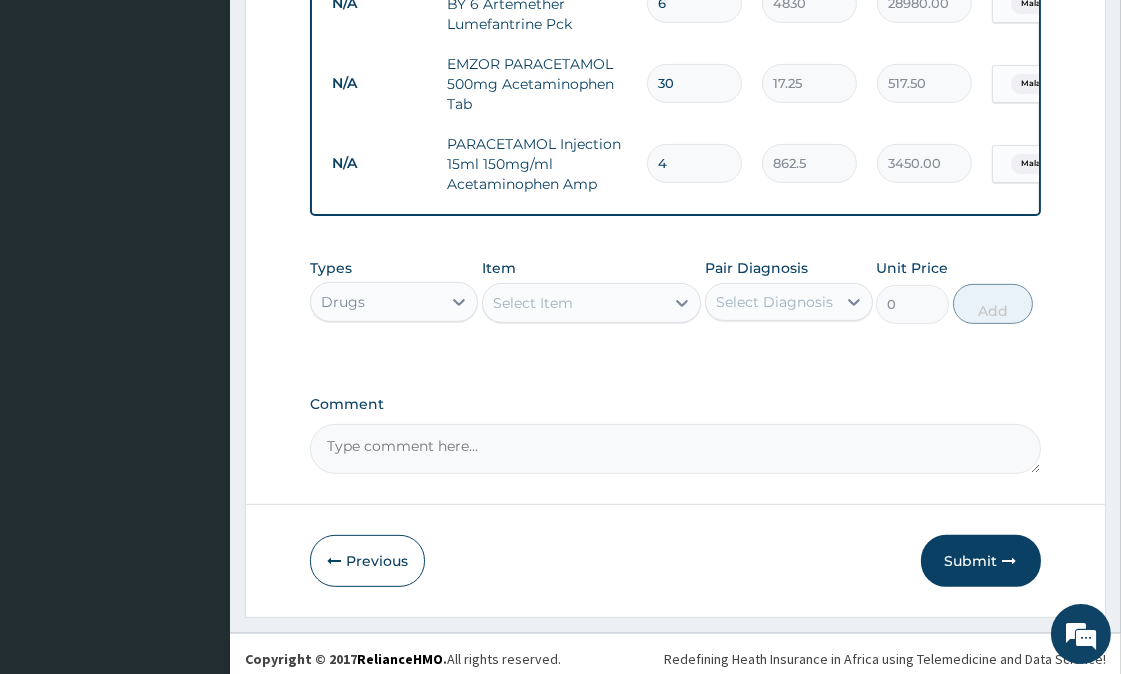 scroll, scrollTop: 1066, scrollLeft: 0, axis: vertical 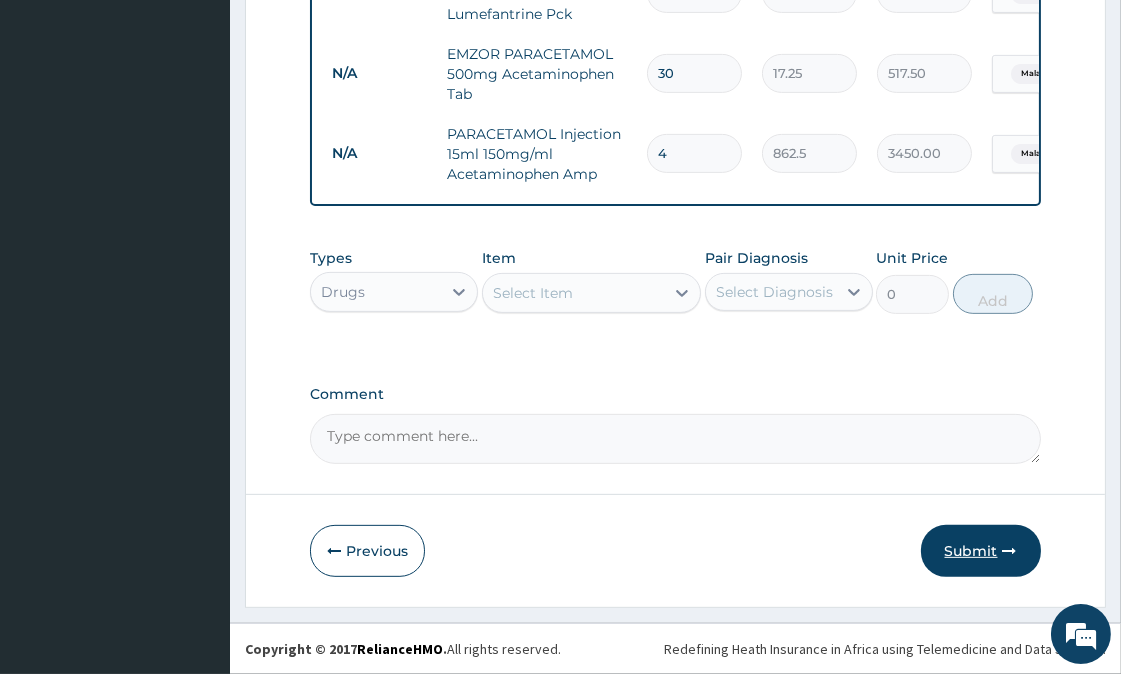 type on "4" 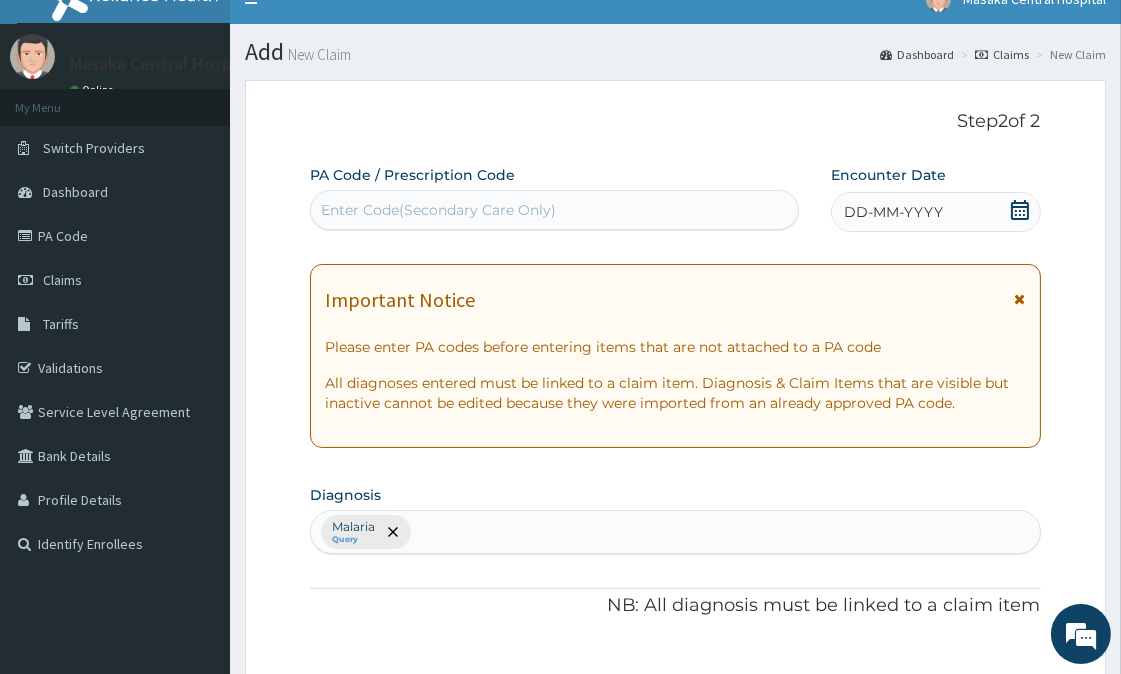 scroll, scrollTop: 0, scrollLeft: 0, axis: both 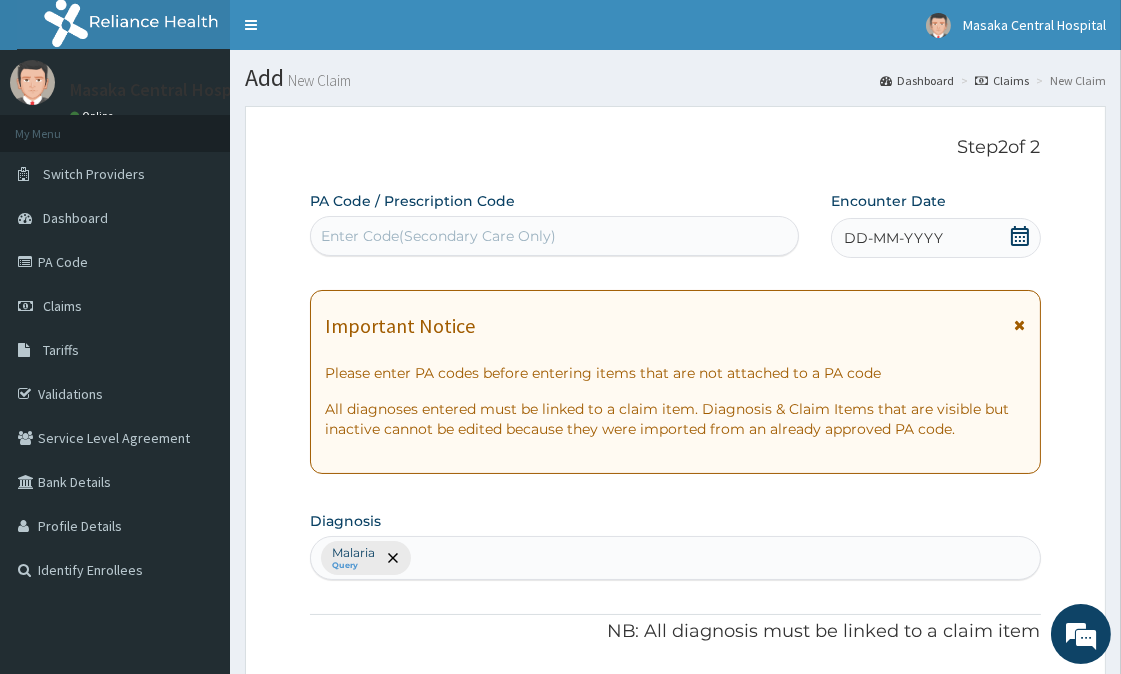 click 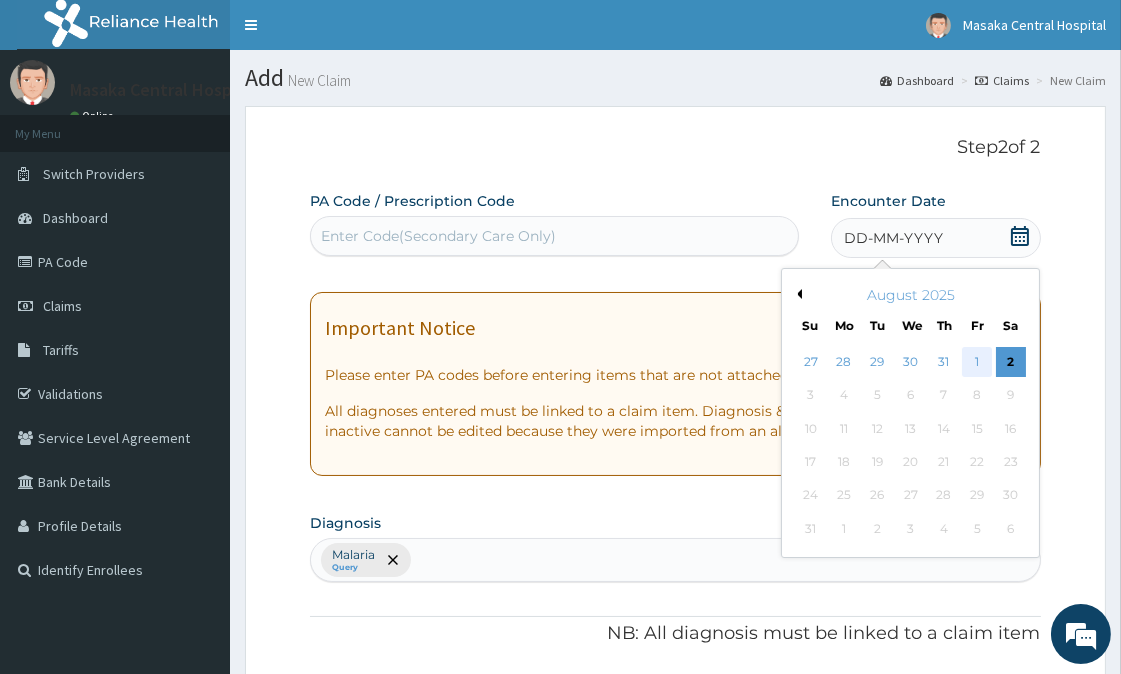 click on "1" at bounding box center (977, 362) 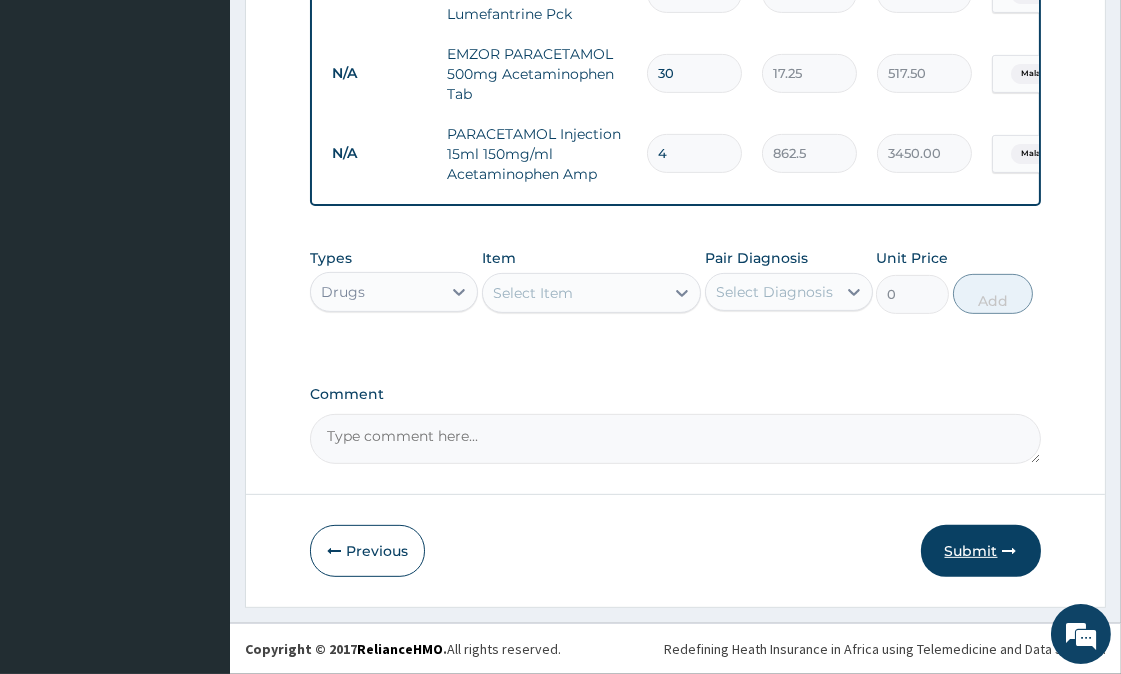 click on "Submit" at bounding box center (981, 551) 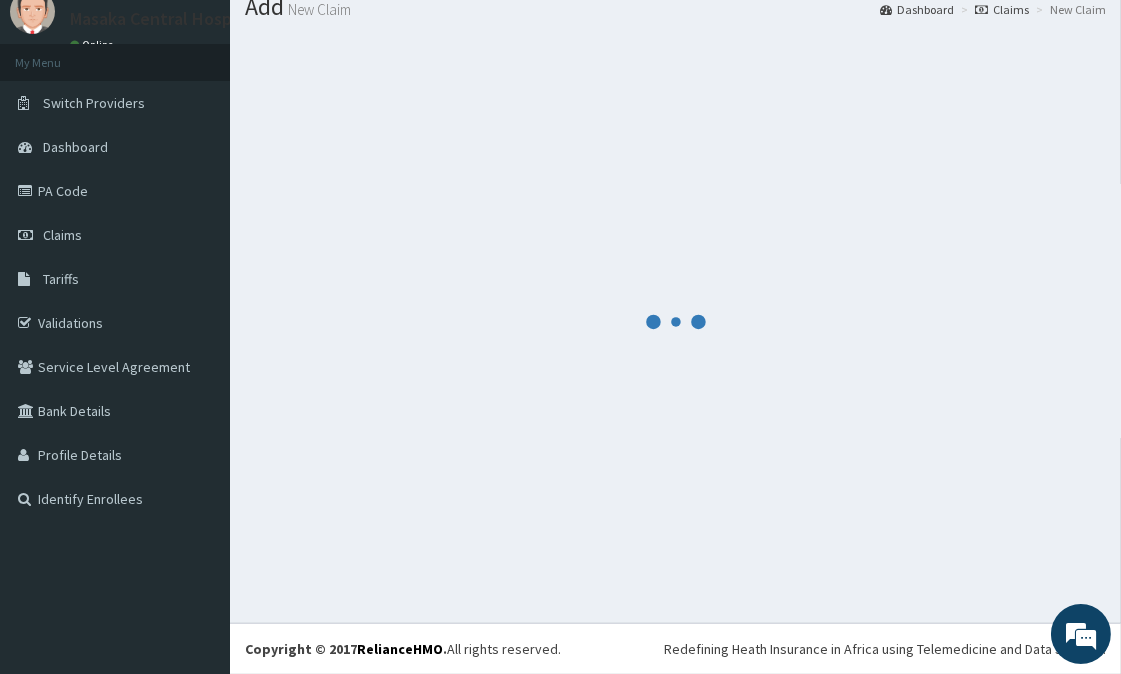 scroll, scrollTop: 1066, scrollLeft: 0, axis: vertical 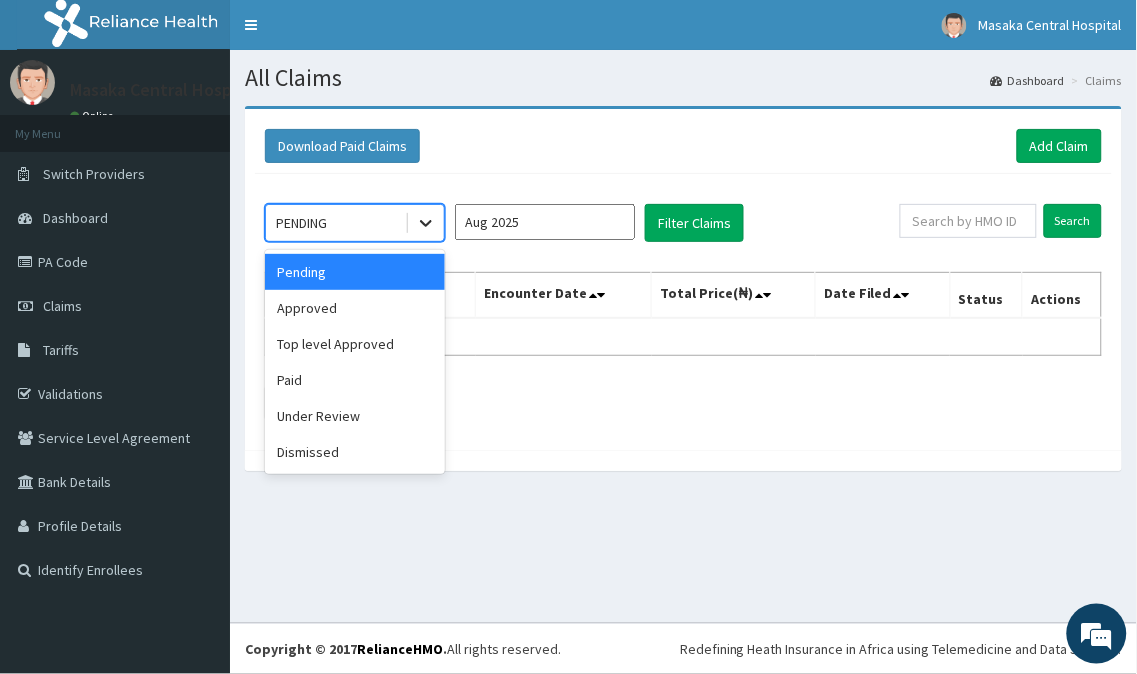 click 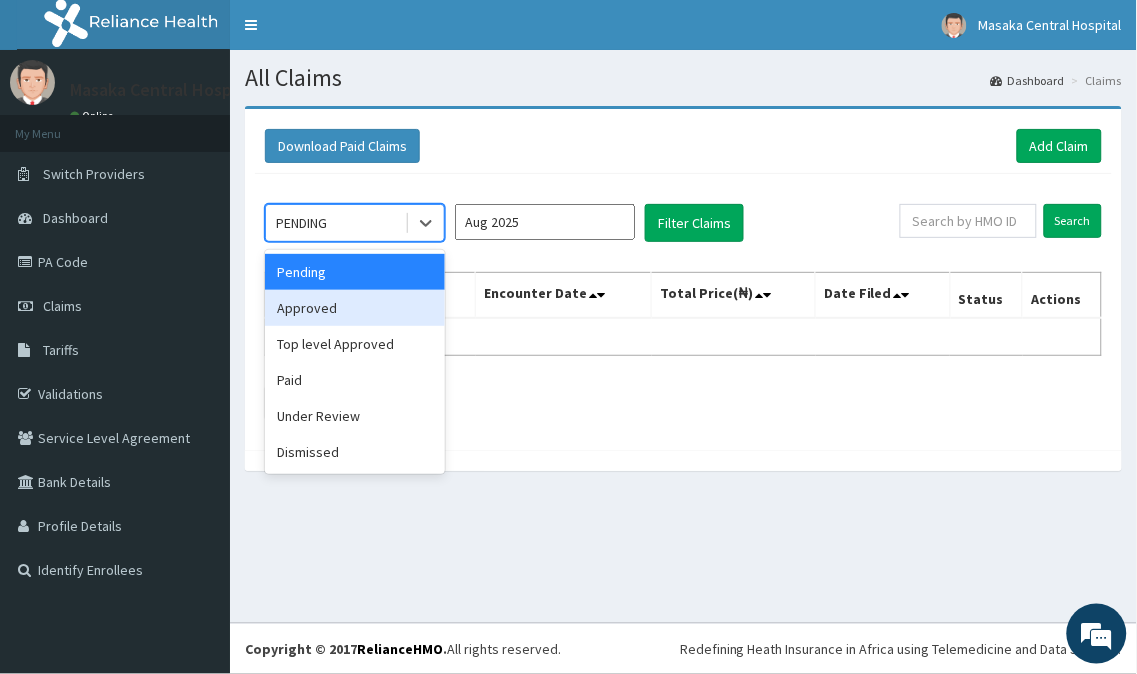 click on "Approved" at bounding box center (355, 308) 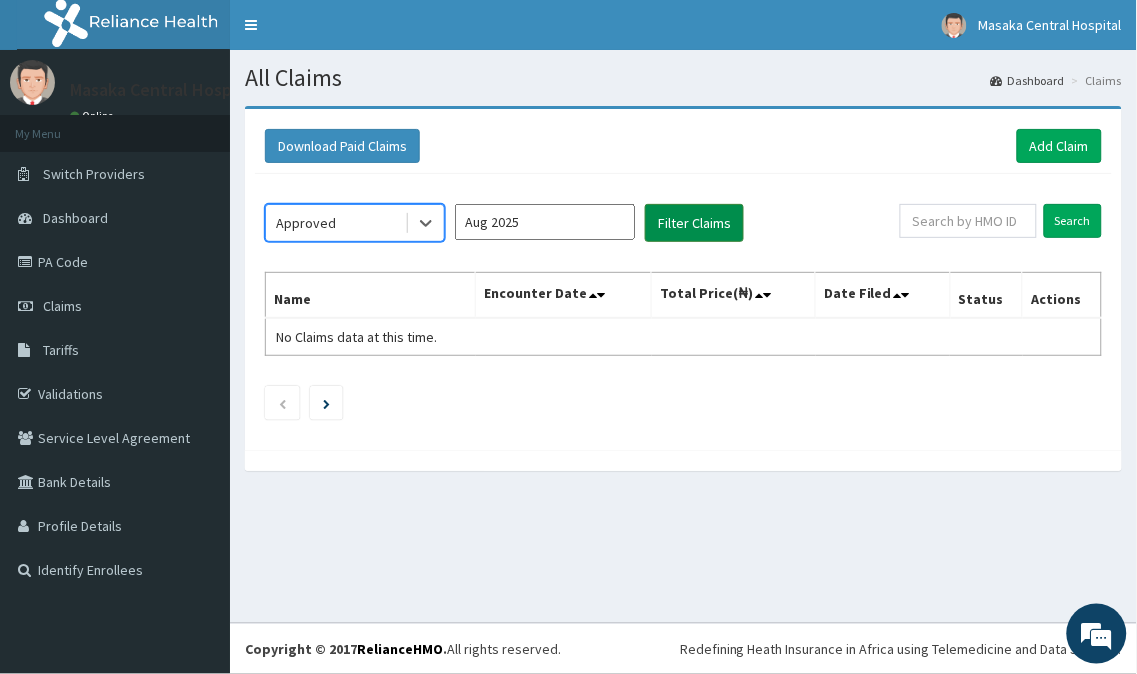 click on "Filter Claims" at bounding box center [694, 223] 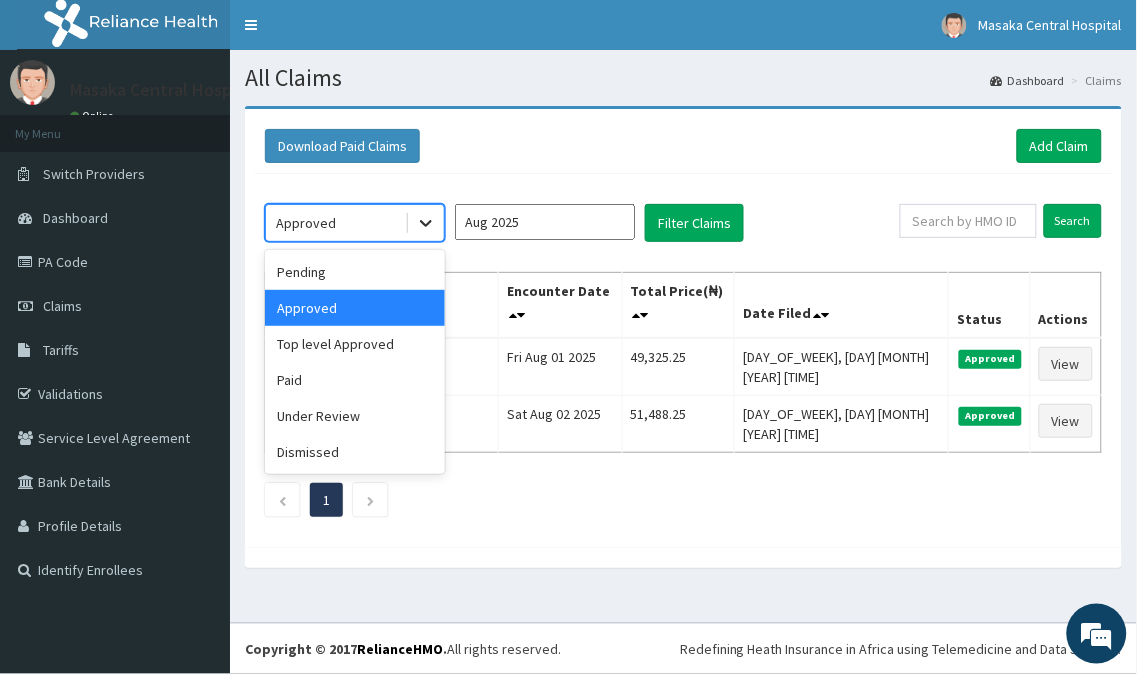 click 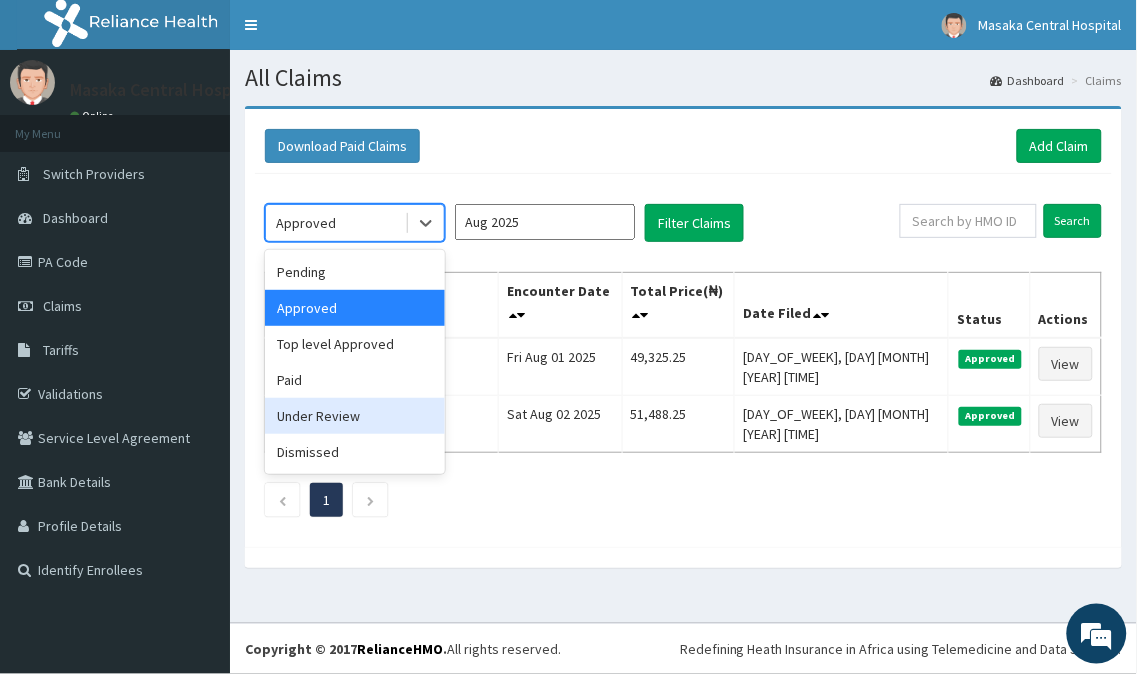 click on "Under Review" at bounding box center [355, 416] 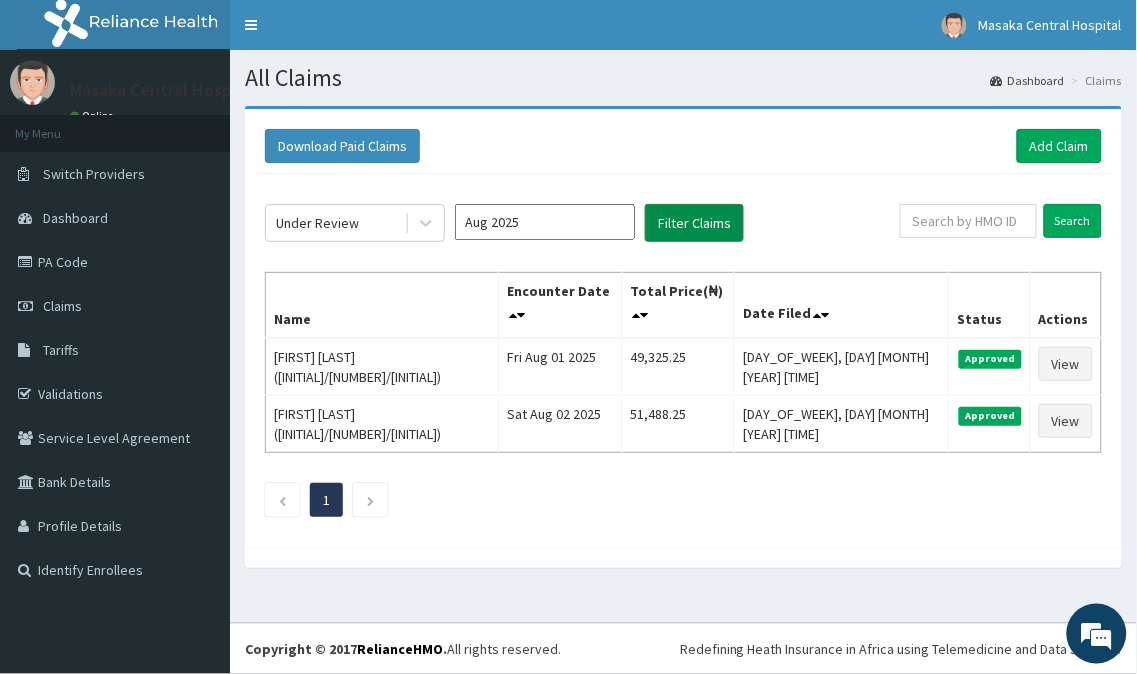 click on "Filter Claims" at bounding box center [694, 223] 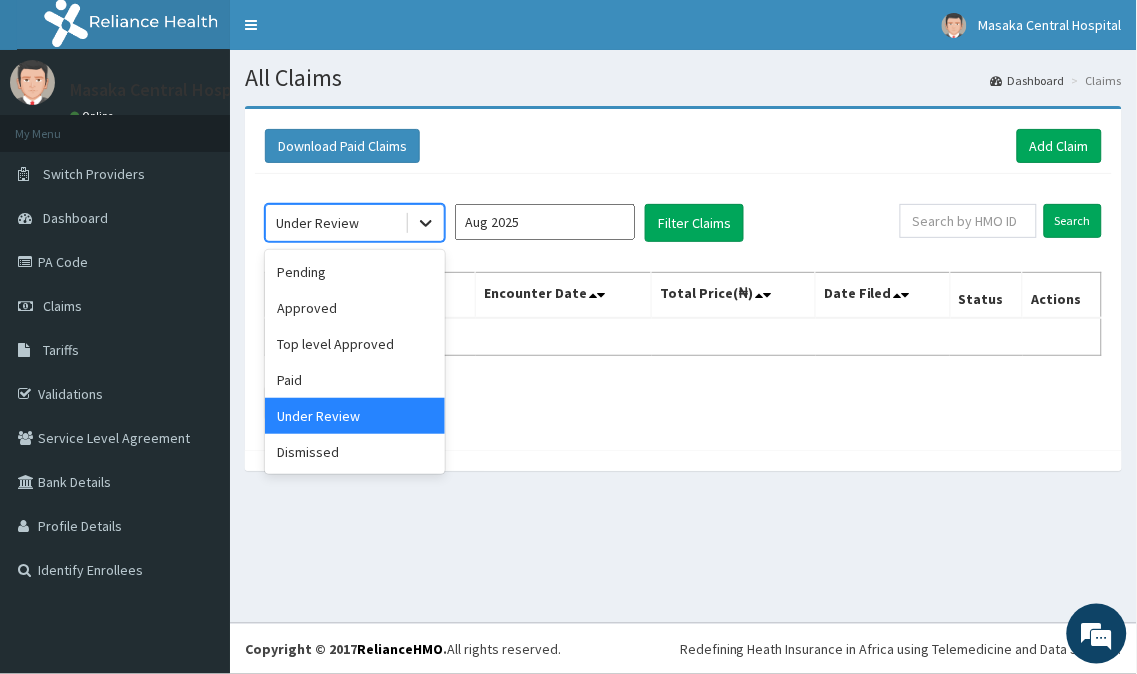 click 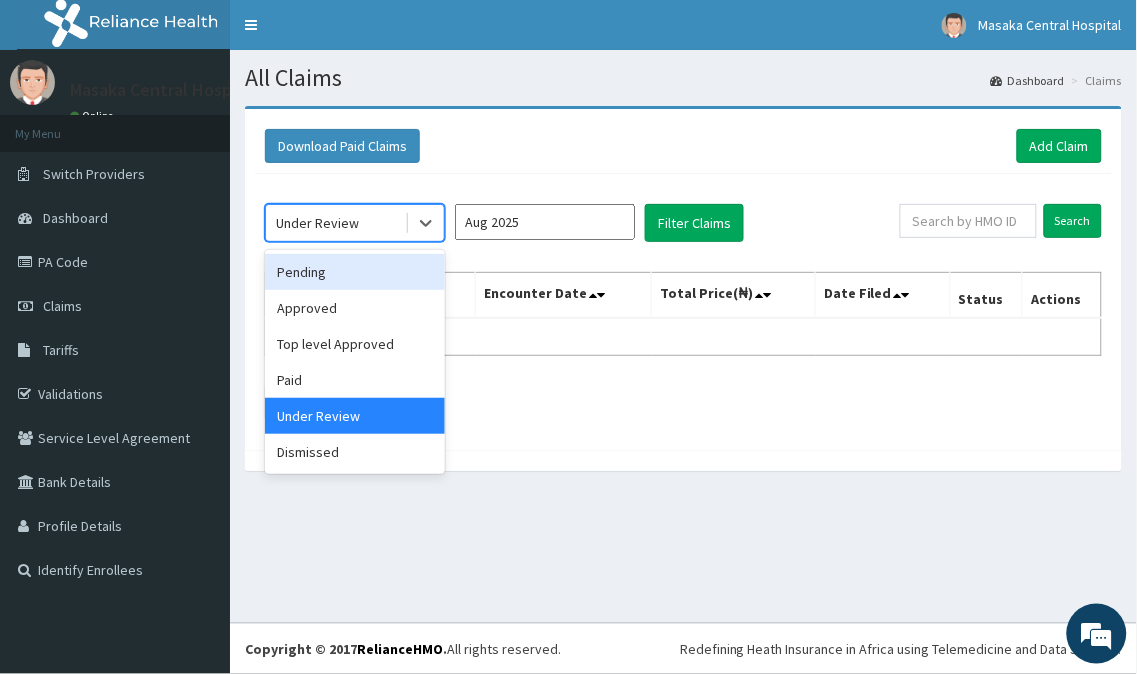 click on "Pending" at bounding box center (355, 272) 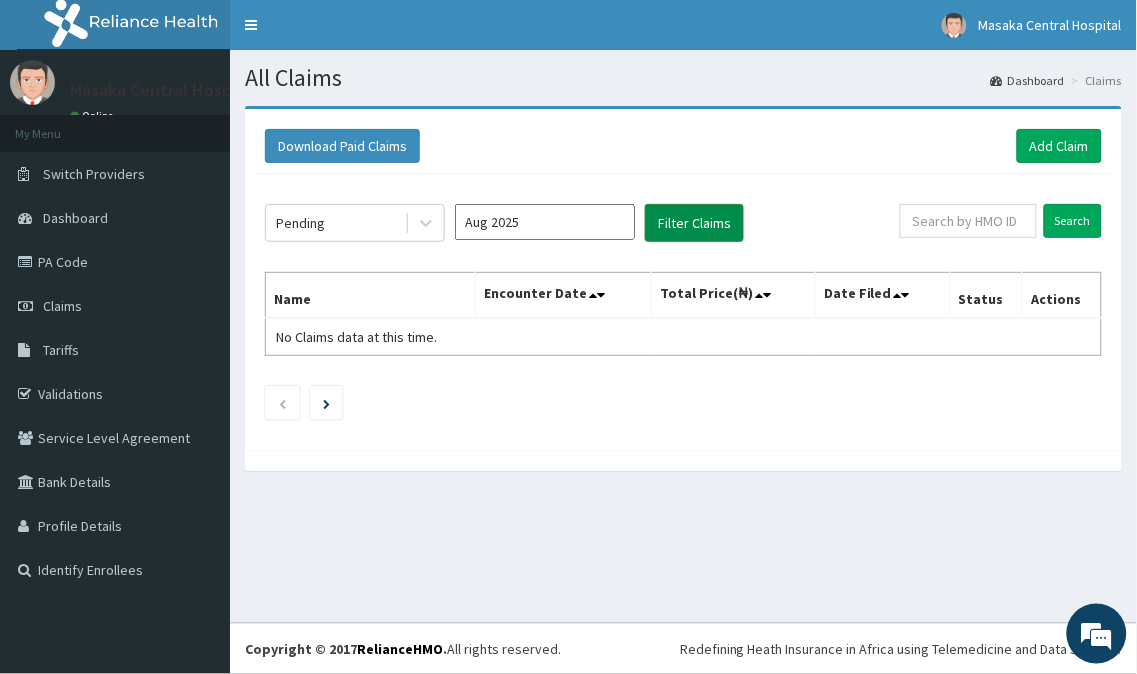 click on "Filter Claims" at bounding box center [694, 223] 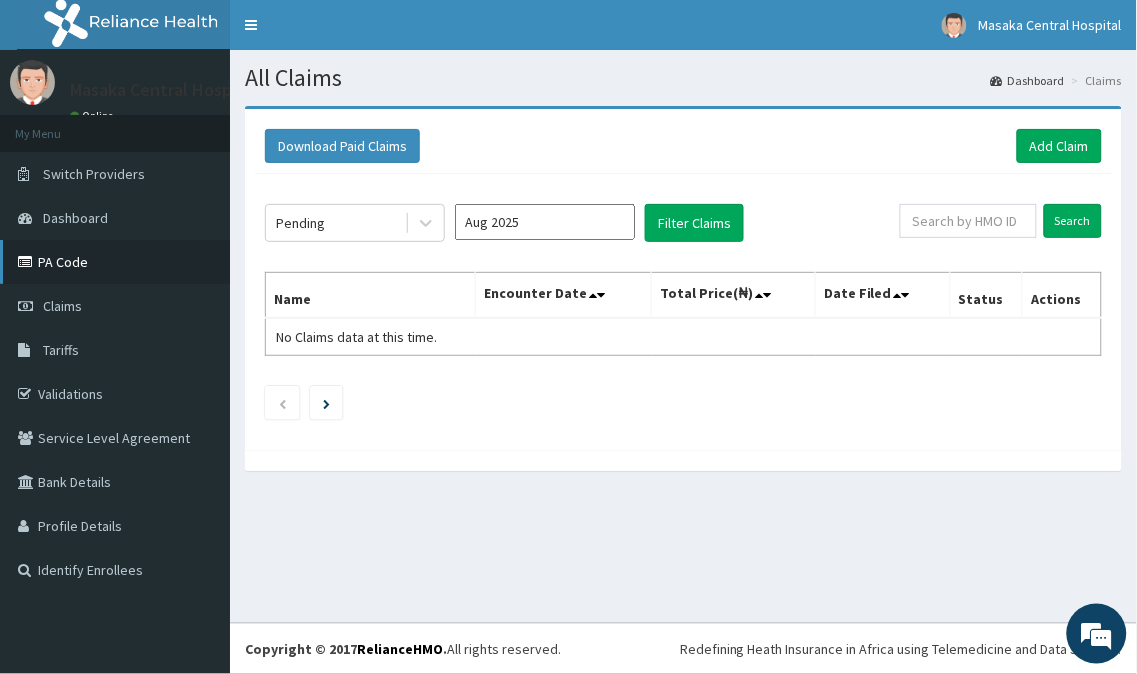 click on "PA Code" at bounding box center (115, 262) 